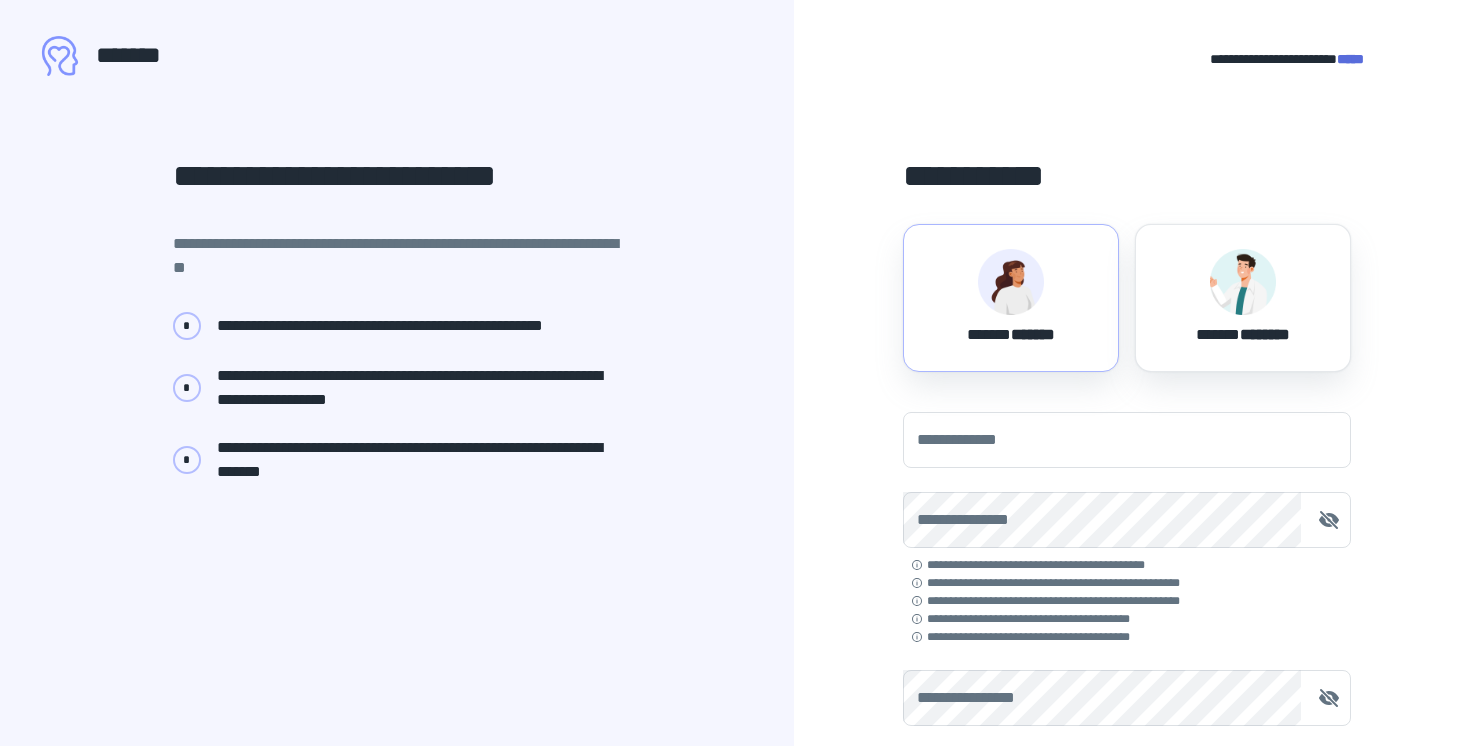 scroll, scrollTop: 0, scrollLeft: 0, axis: both 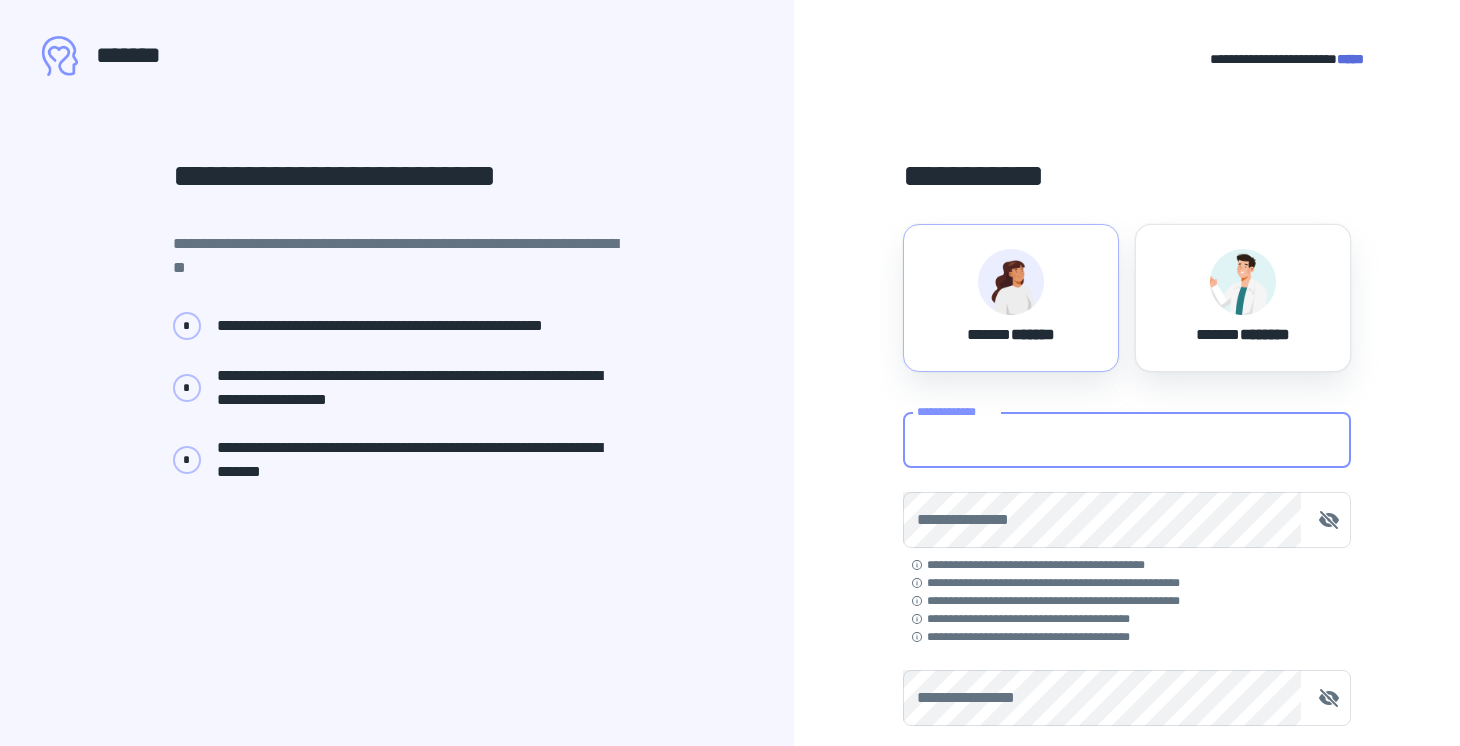 click on "**********" at bounding box center [1127, 440] 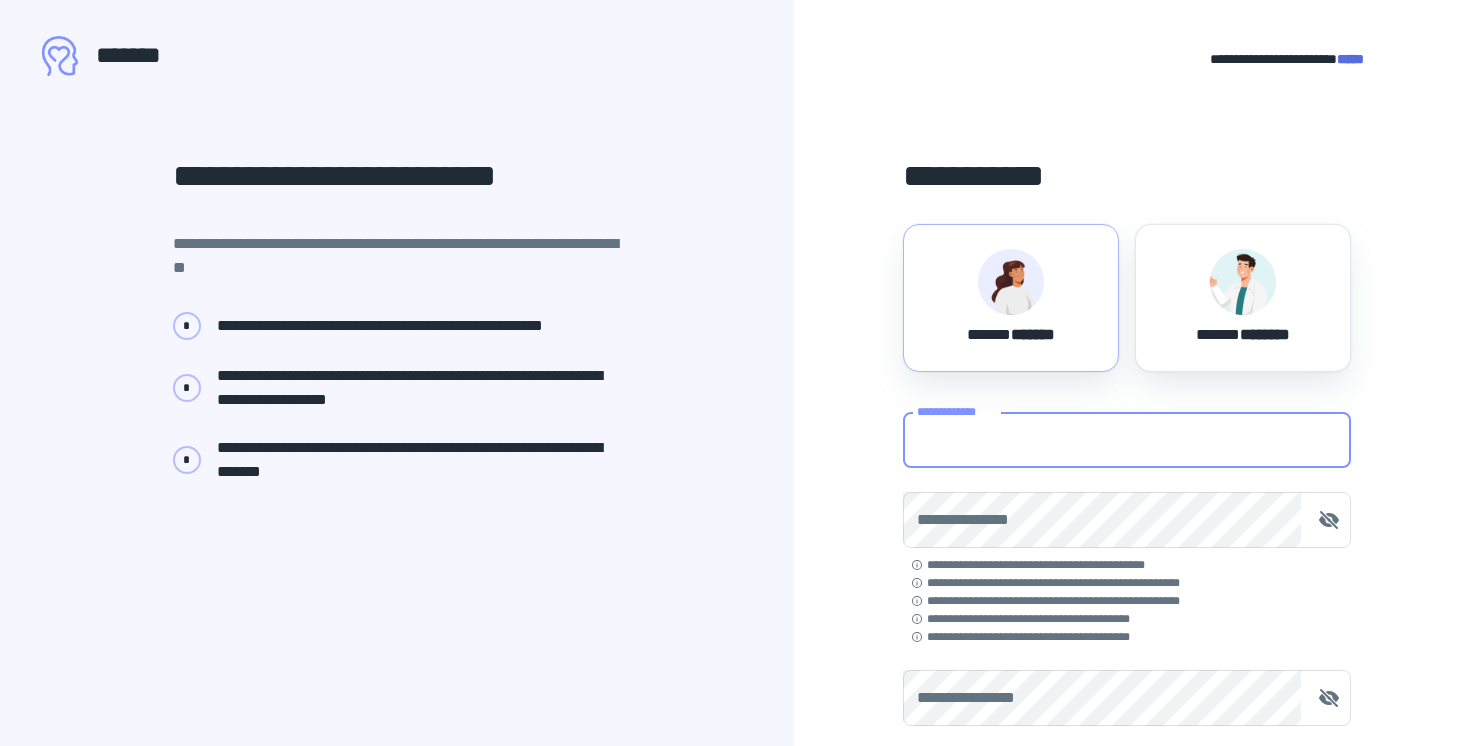 type on "**********" 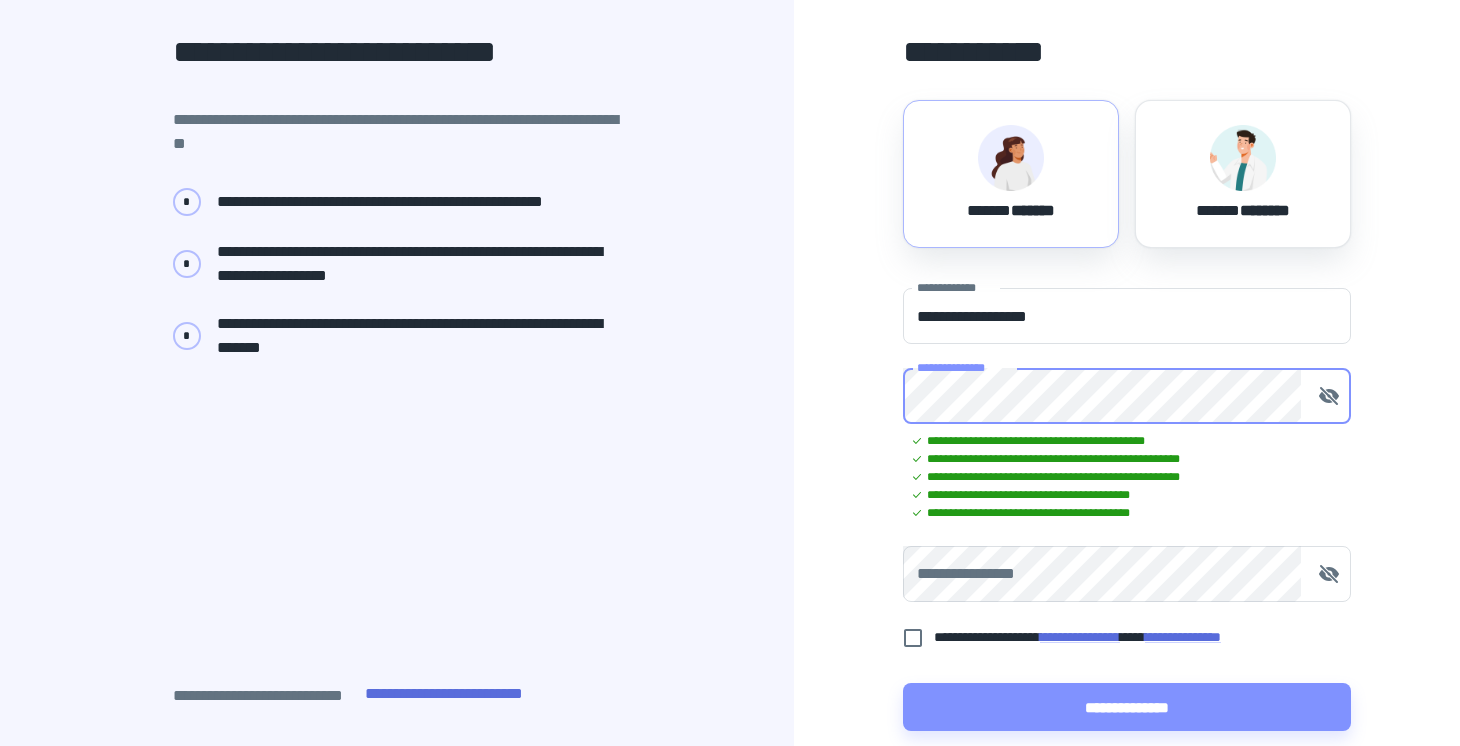 scroll, scrollTop: 127, scrollLeft: 0, axis: vertical 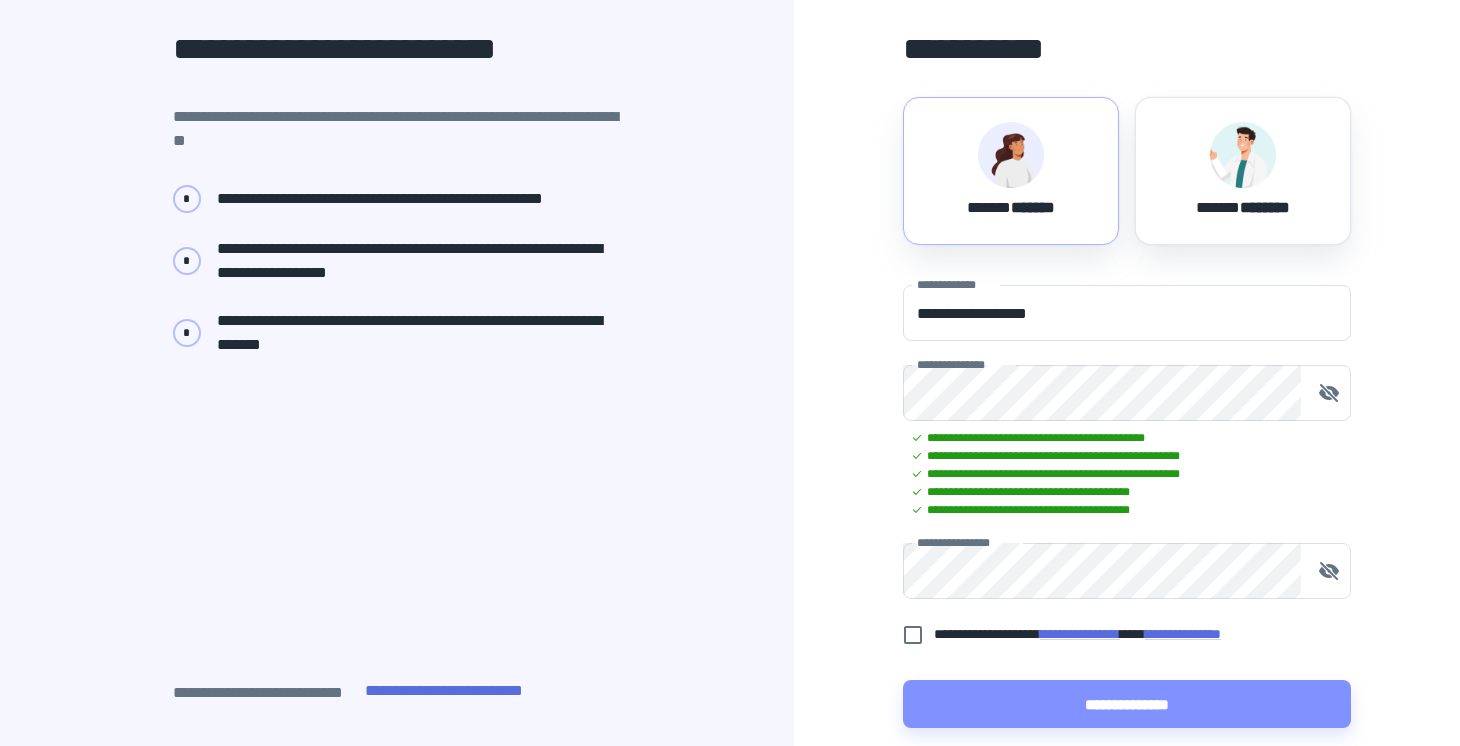 click on "**********" at bounding box center [1116, 634] 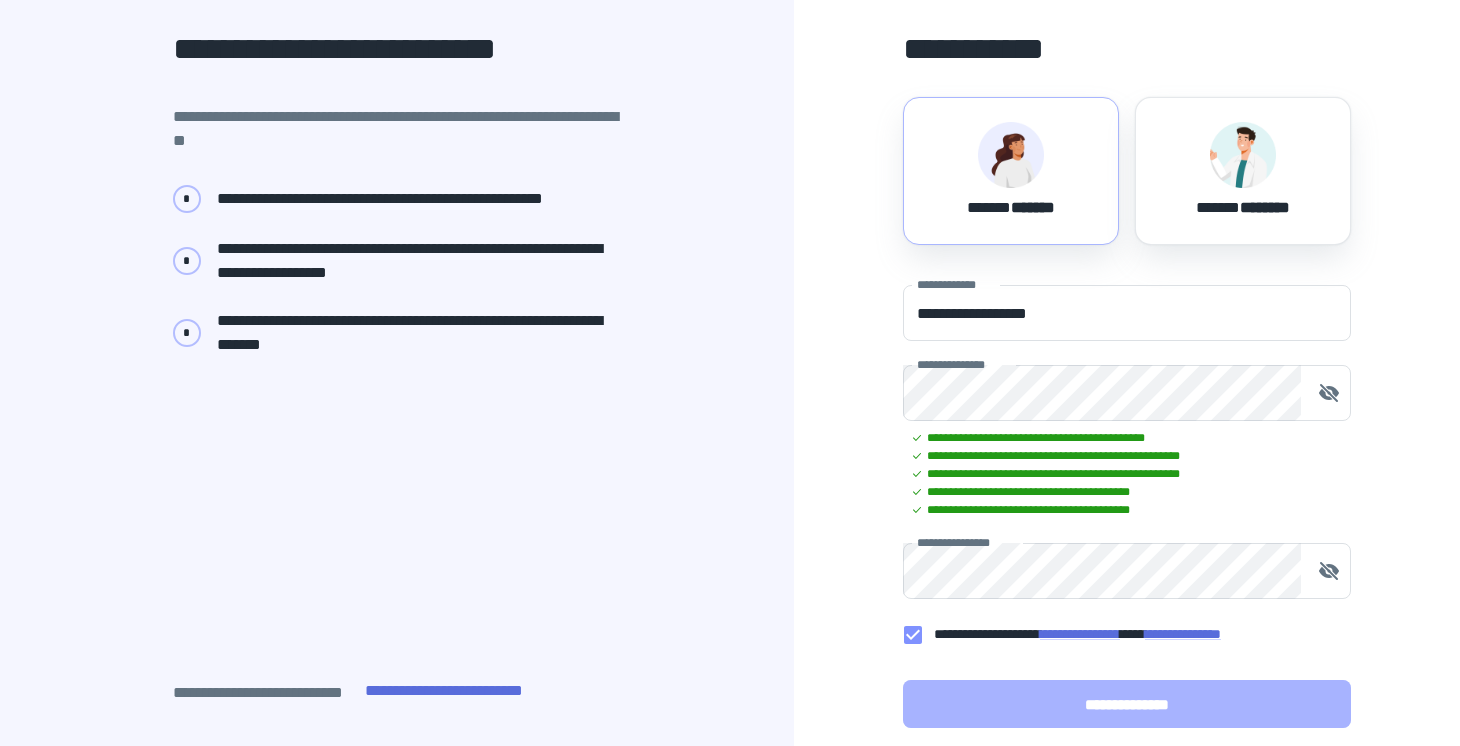 click on "**********" at bounding box center (1127, 704) 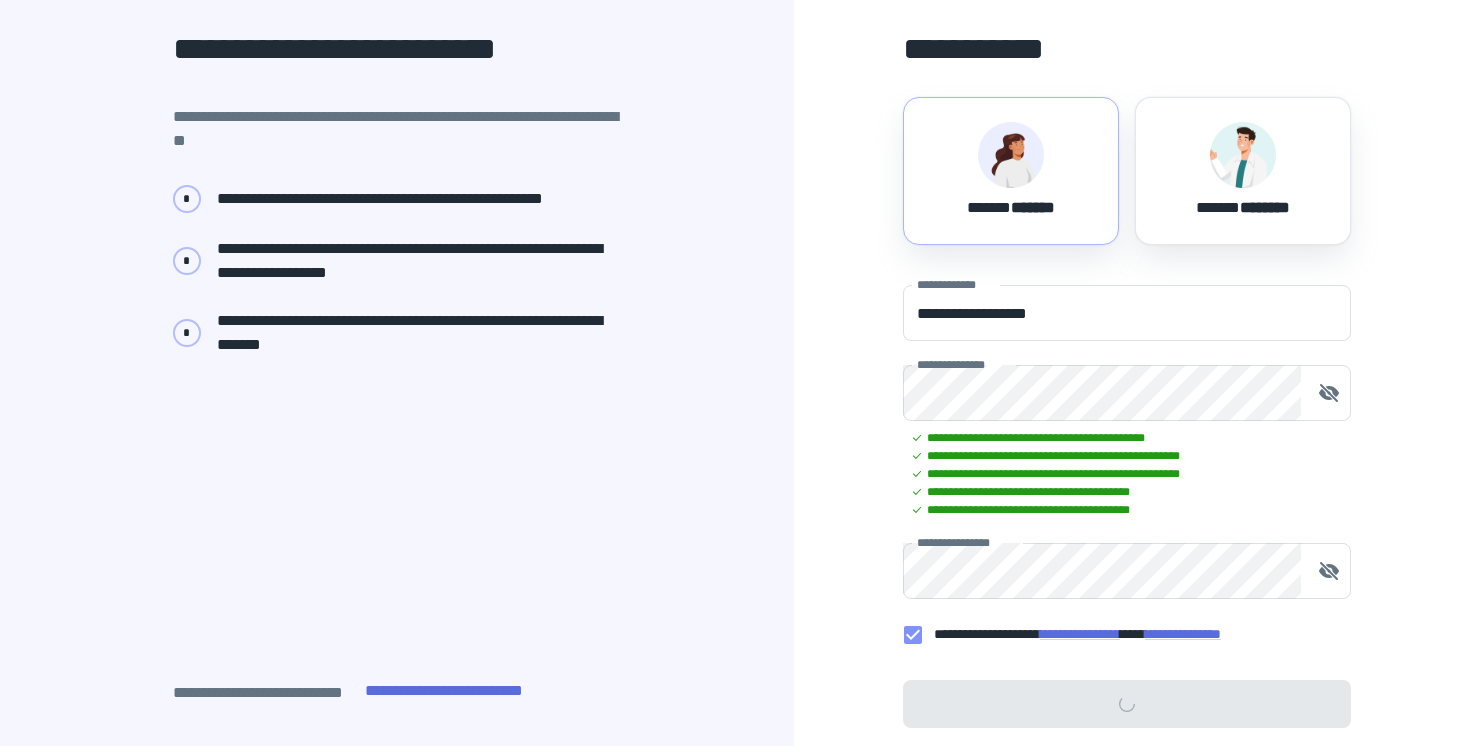 scroll, scrollTop: 0, scrollLeft: 0, axis: both 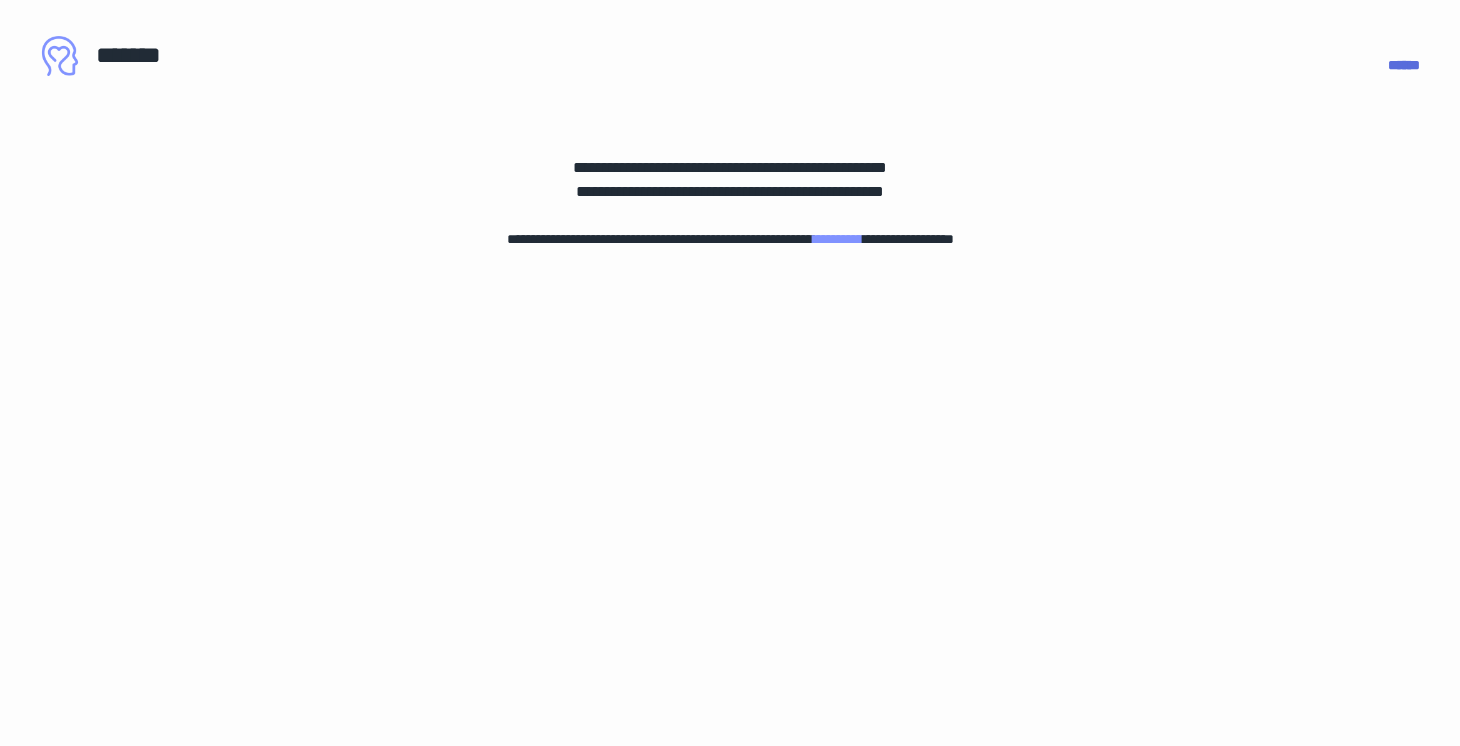 click on "******" at bounding box center (1404, 65) 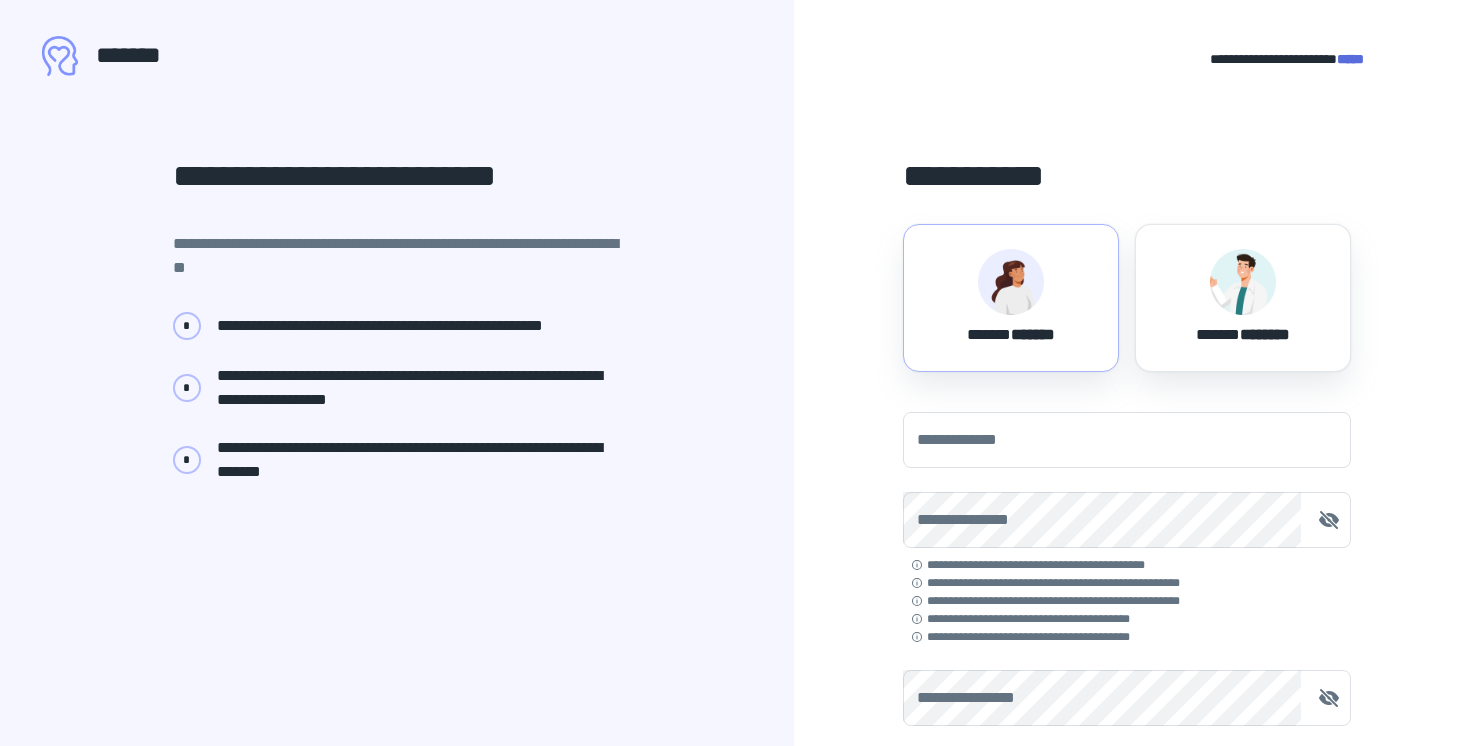 scroll, scrollTop: 0, scrollLeft: 0, axis: both 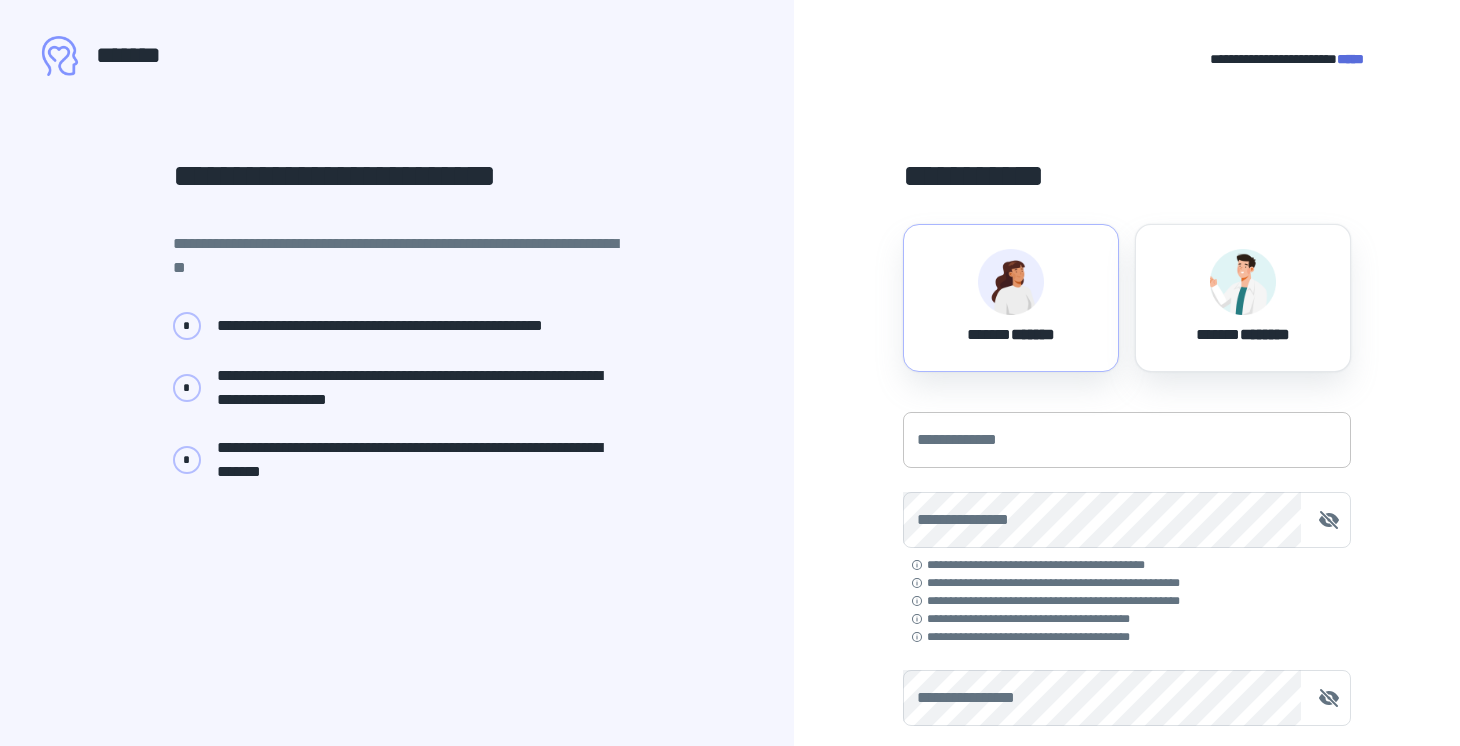 click on "**********" at bounding box center [1127, 440] 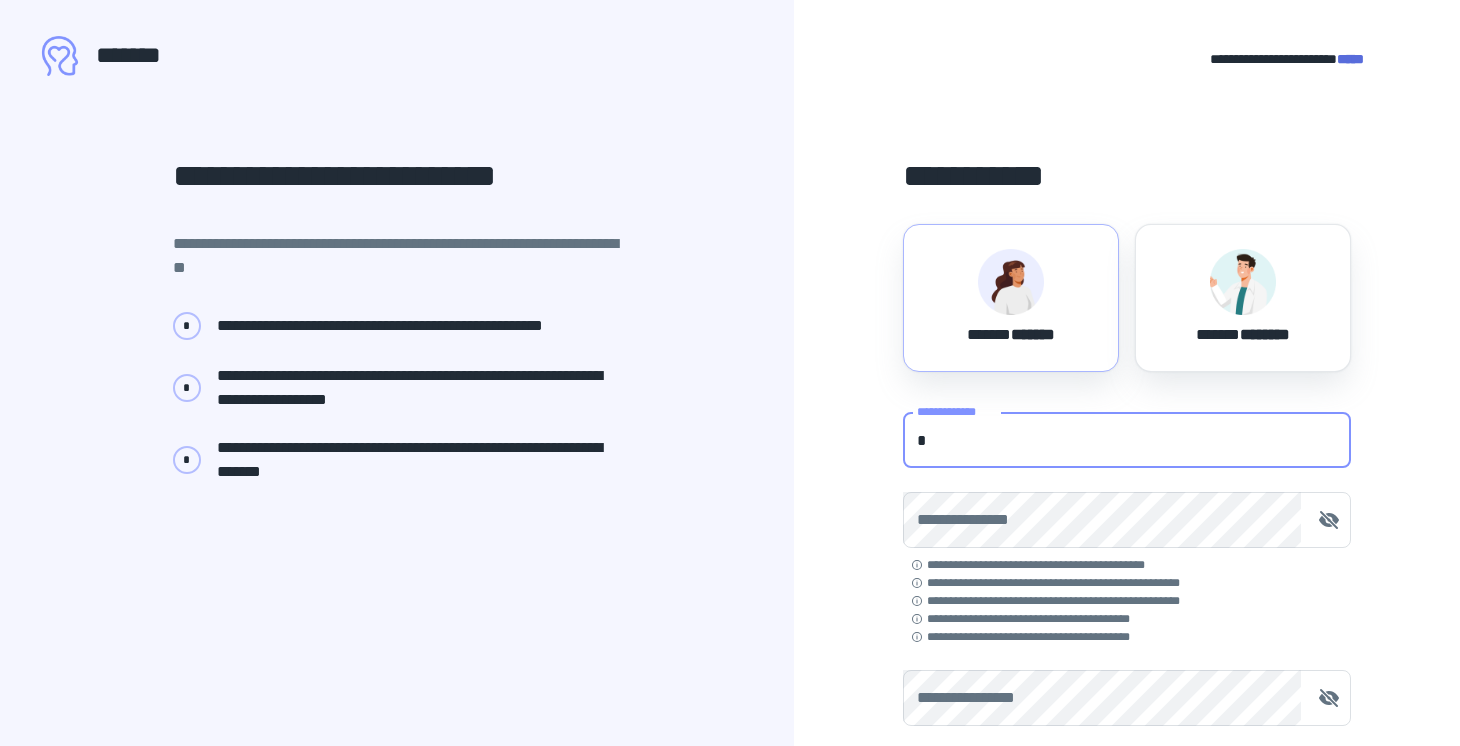 type on "**********" 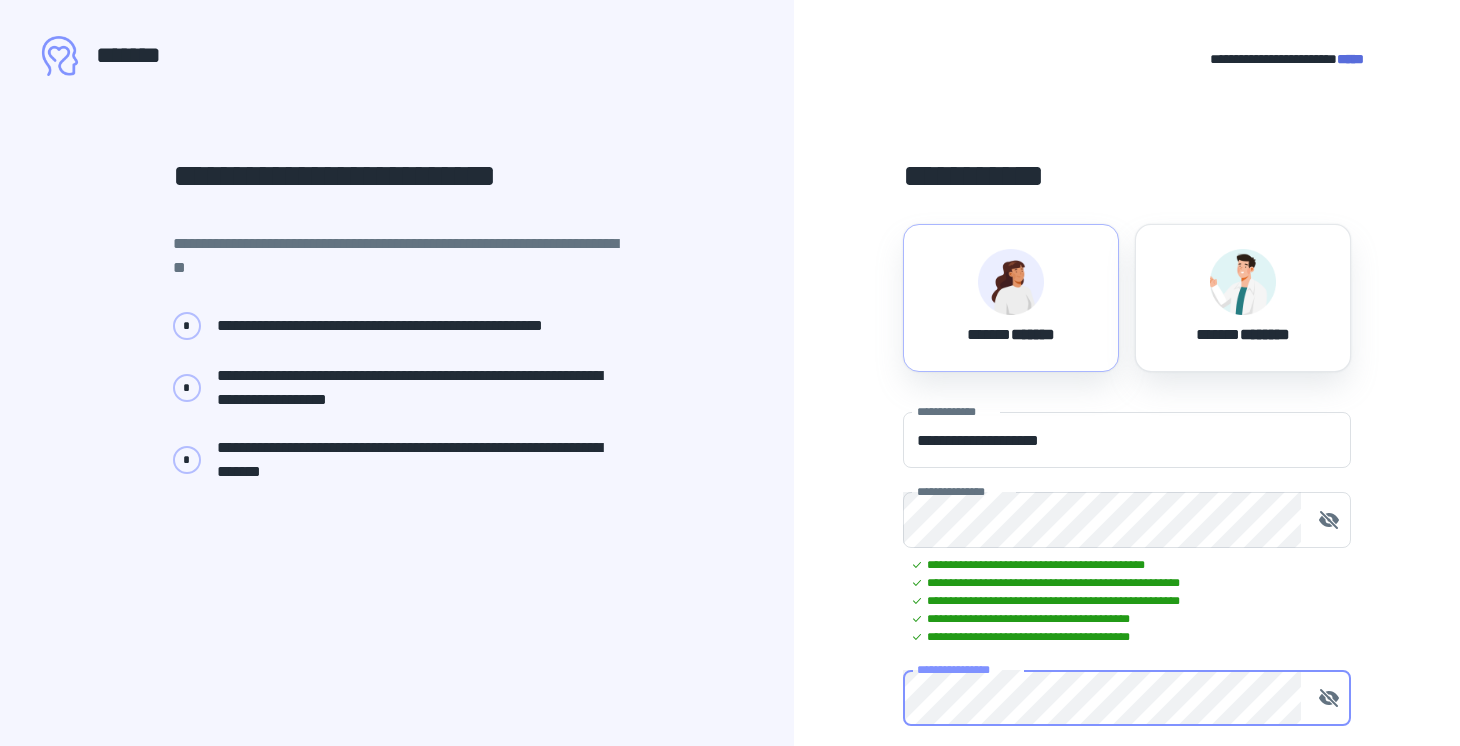 click on "**********" at bounding box center [1127, 698] 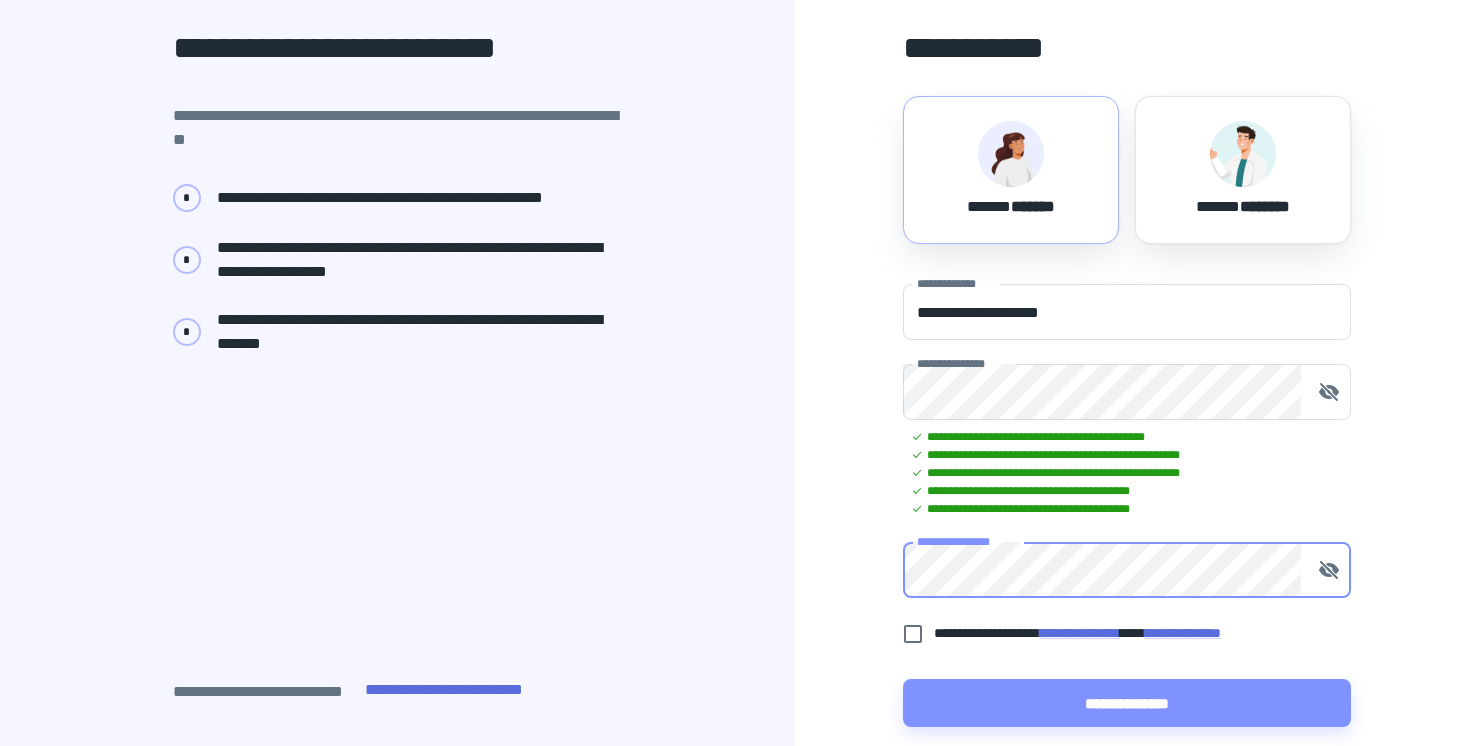 scroll, scrollTop: 154, scrollLeft: 0, axis: vertical 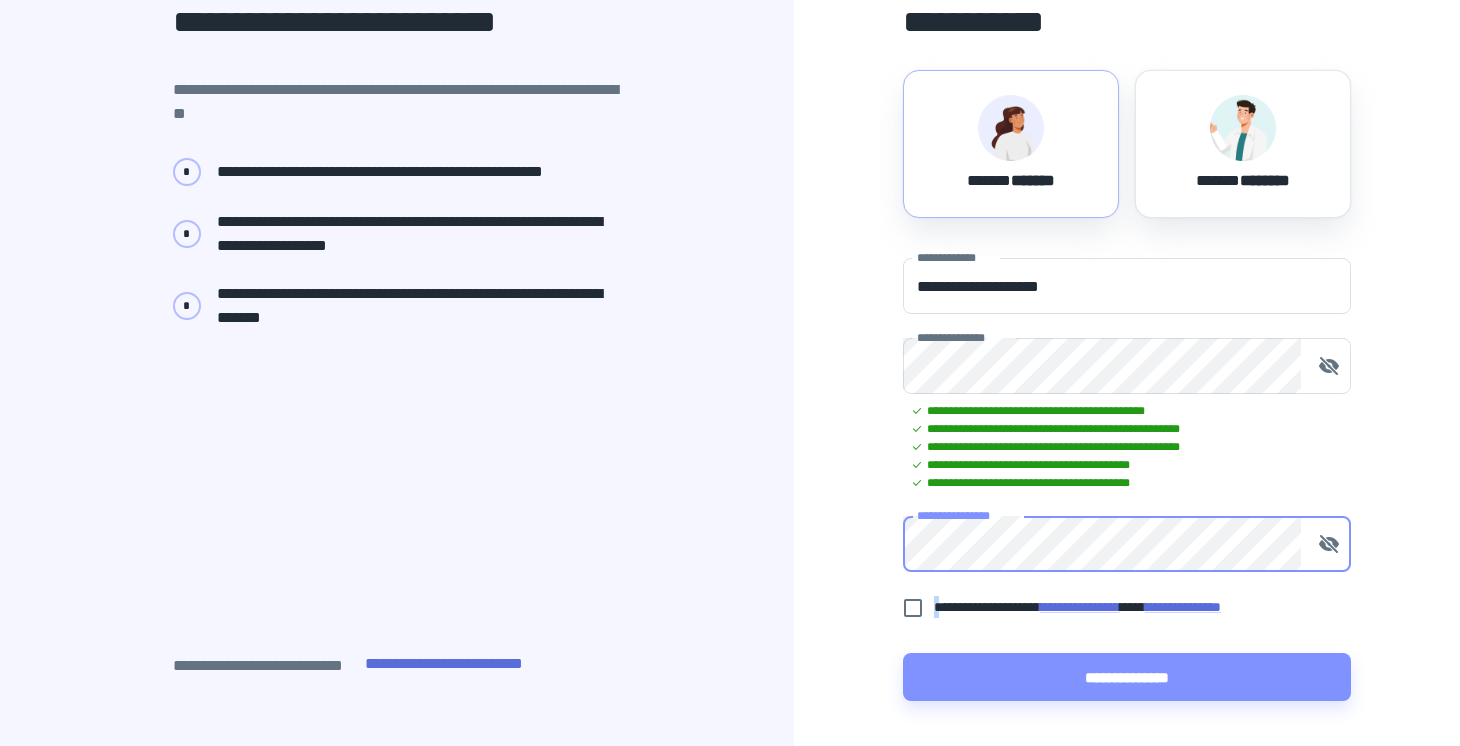click on "**********" at bounding box center [1116, 607] 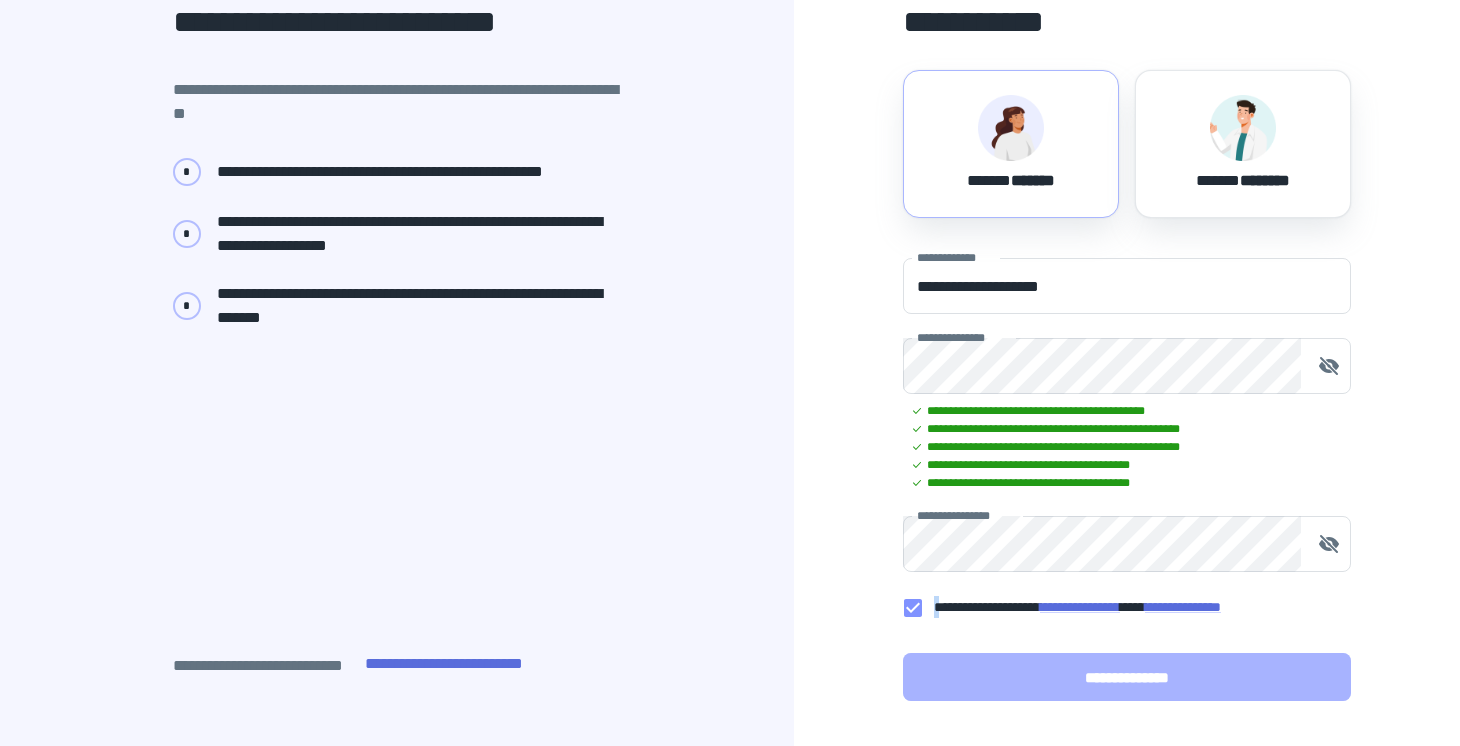 click on "**********" at bounding box center [1127, 677] 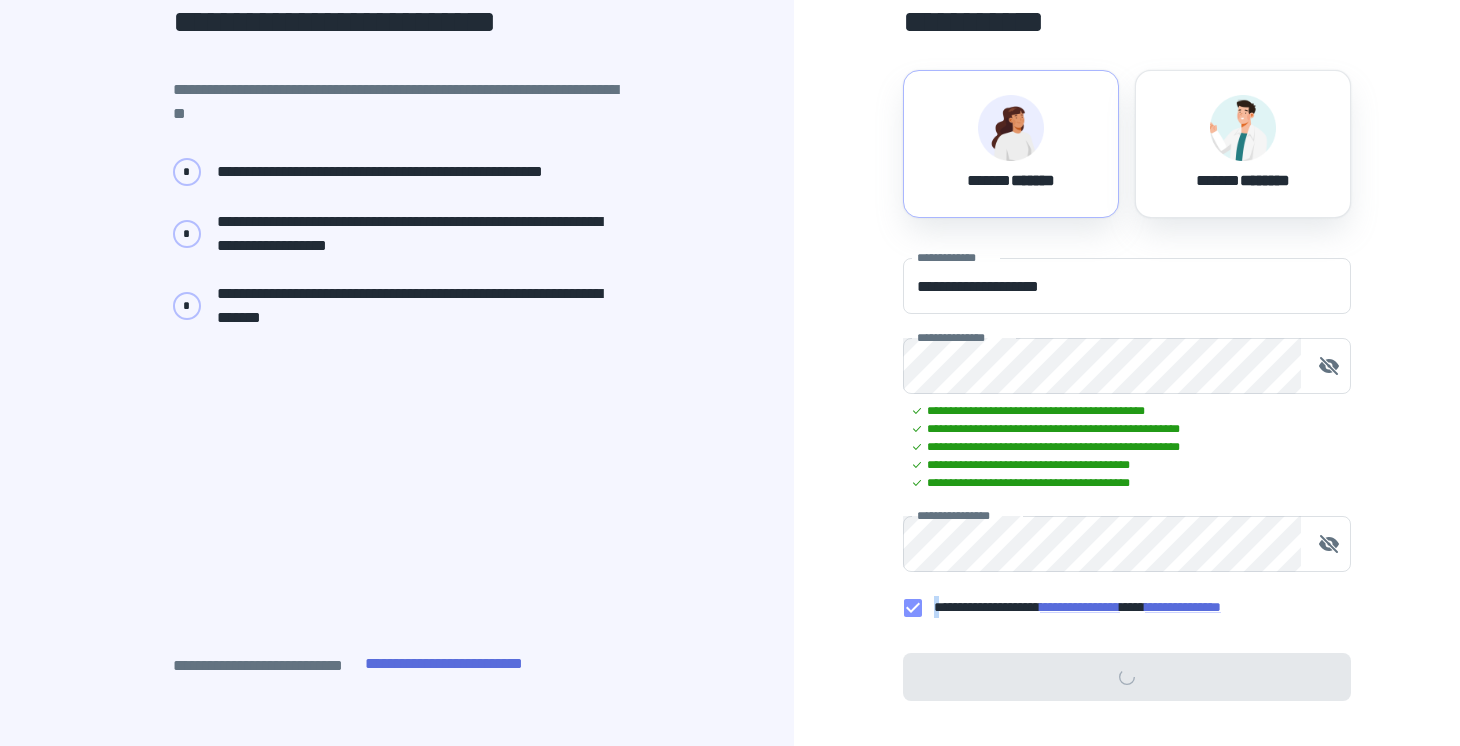 scroll, scrollTop: 0, scrollLeft: 0, axis: both 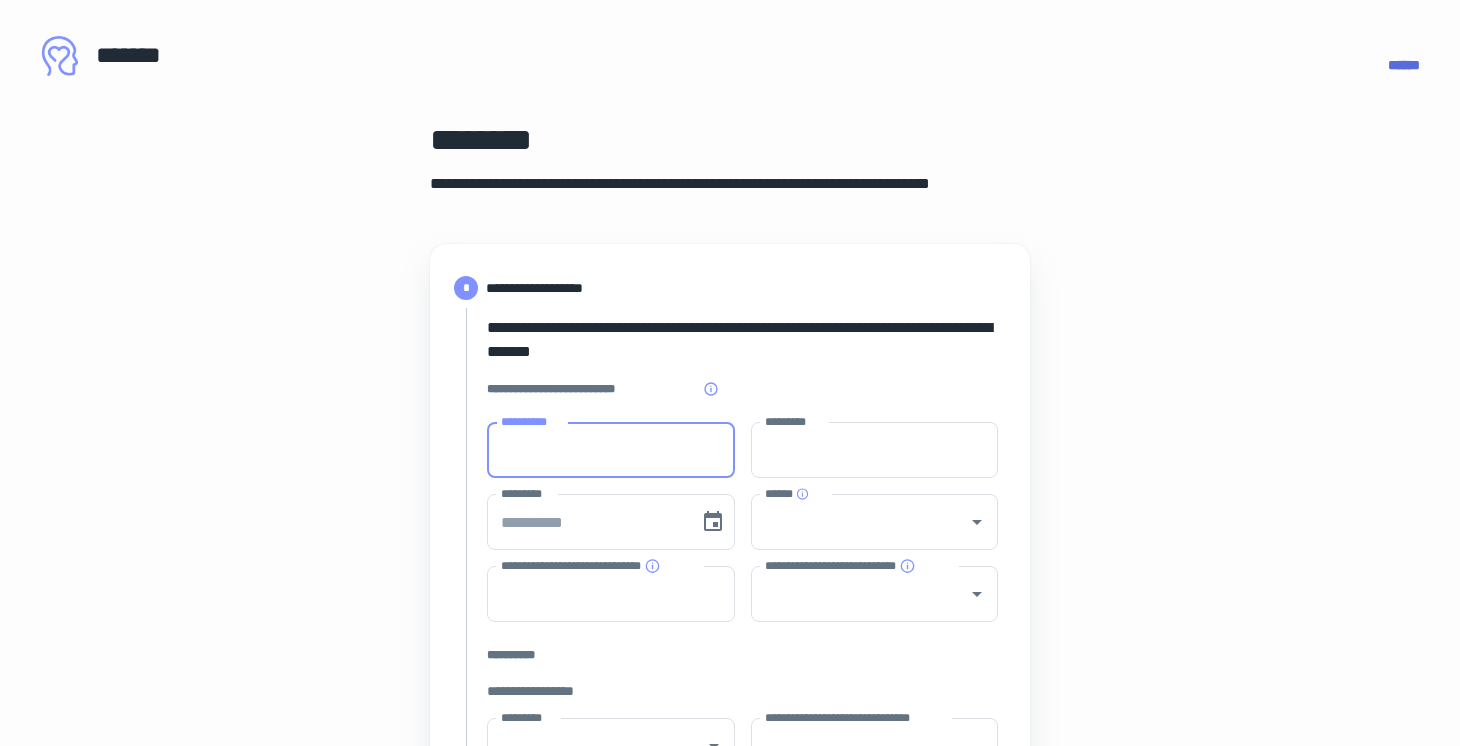 click on "**********" at bounding box center [611, 450] 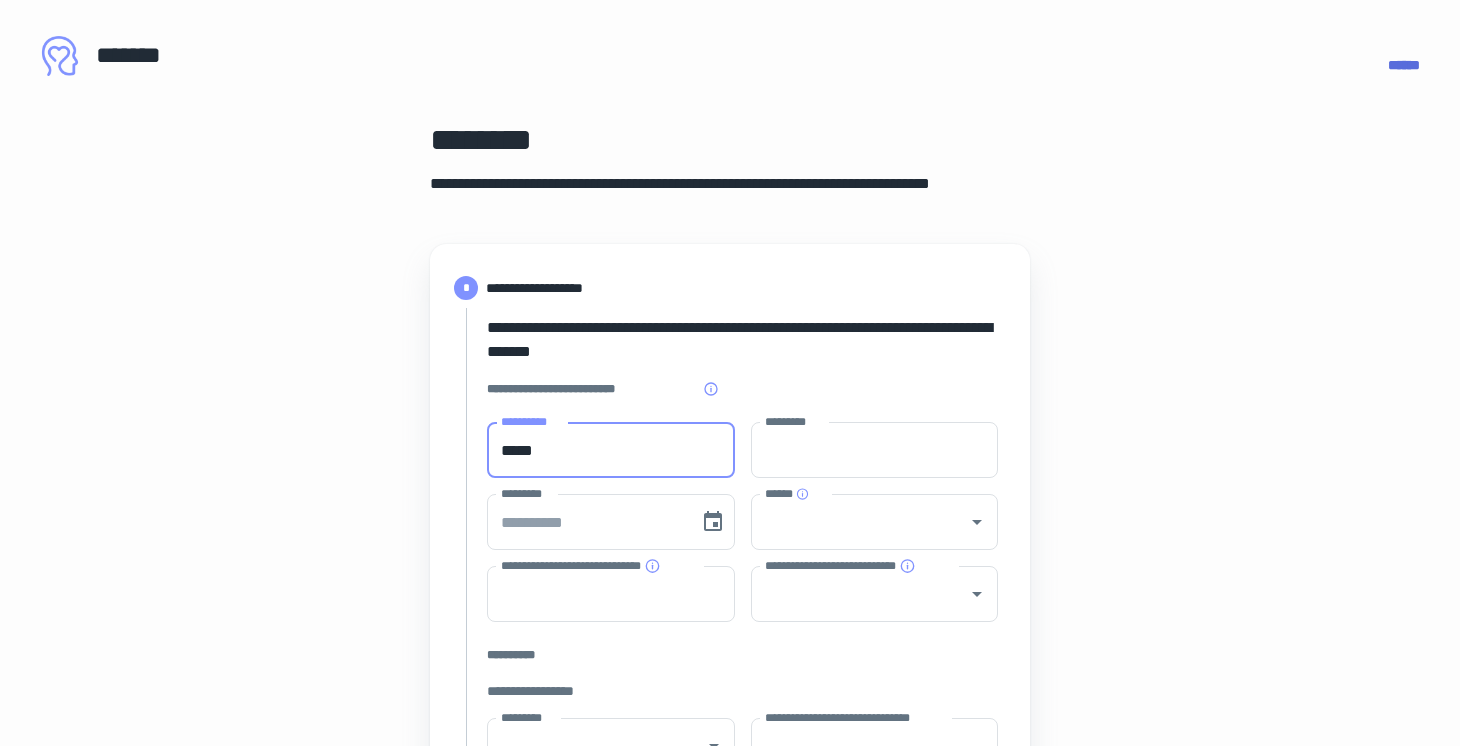 type on "********" 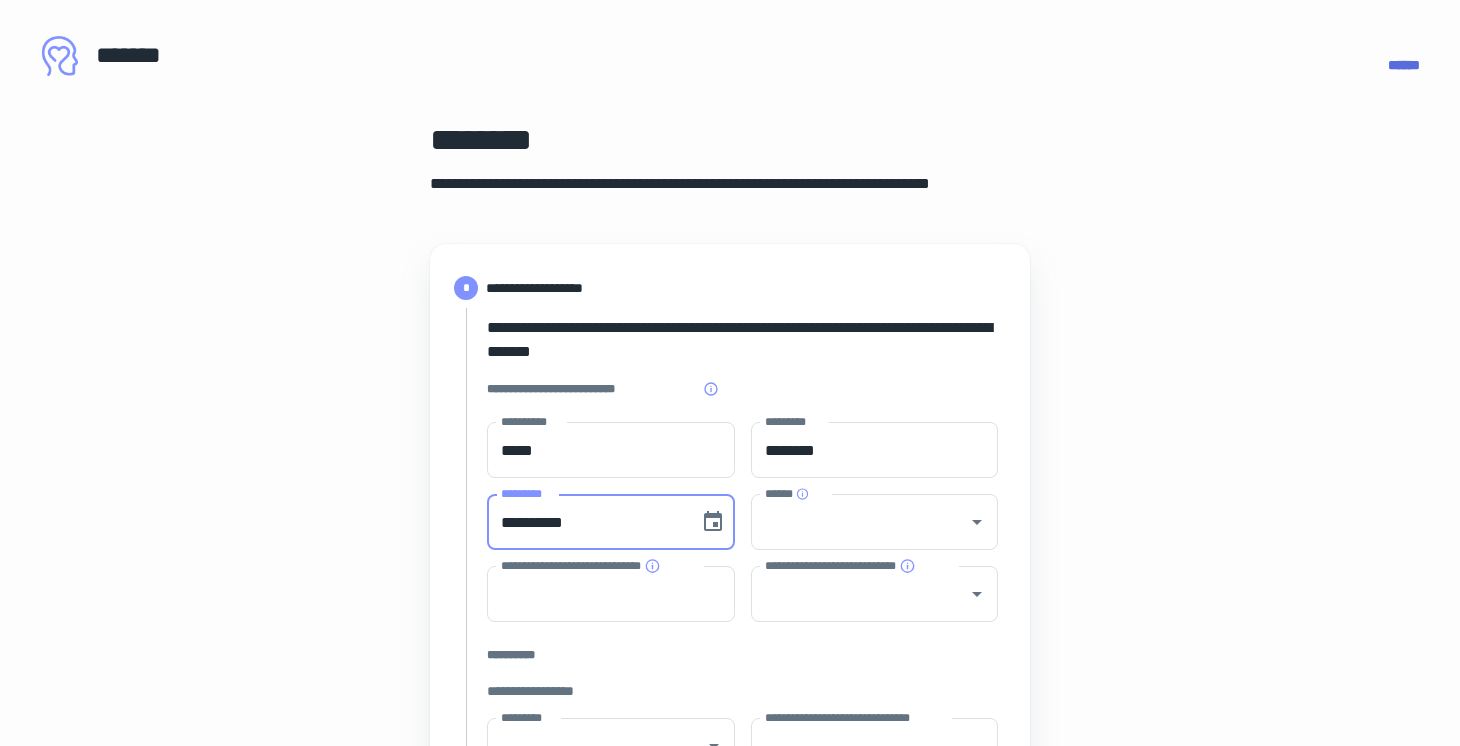 click on "**********" at bounding box center (586, 522) 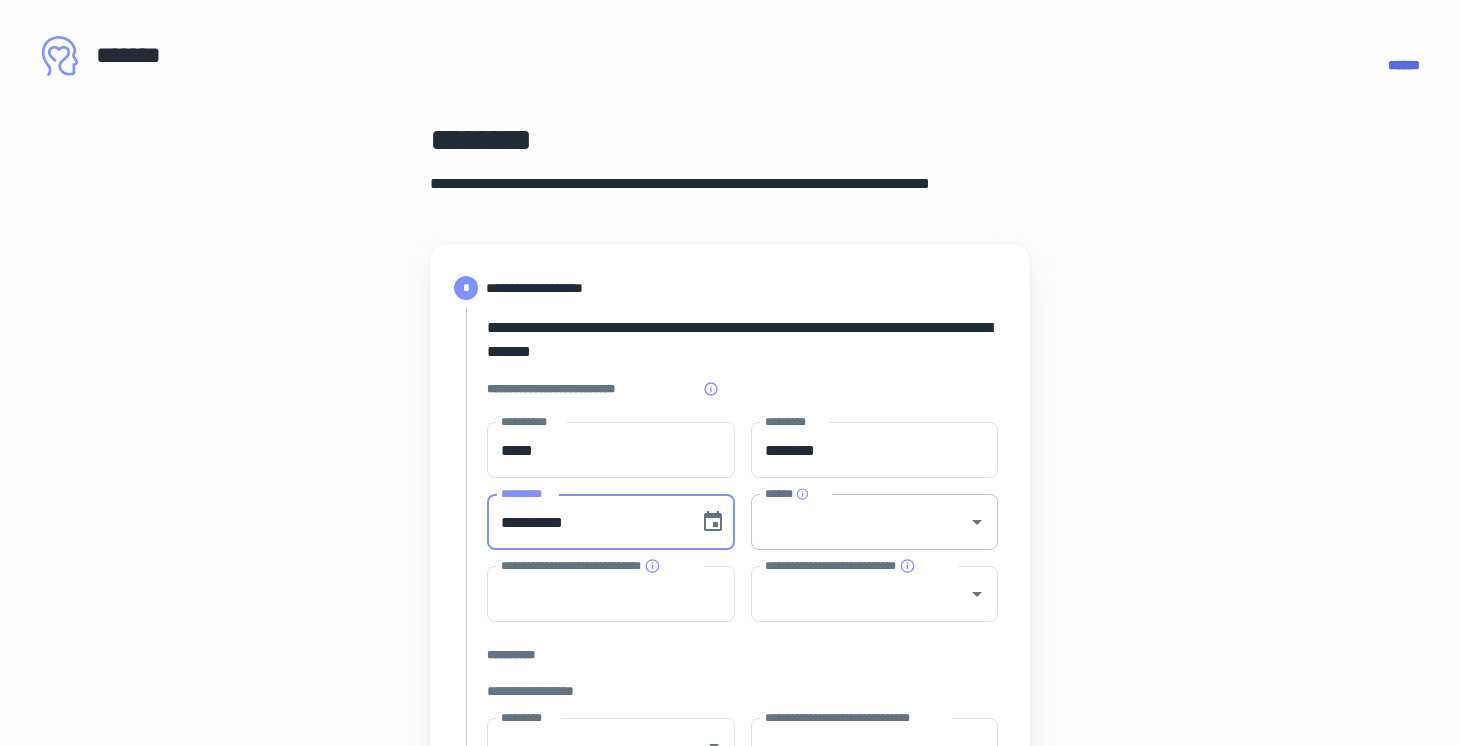 type on "**********" 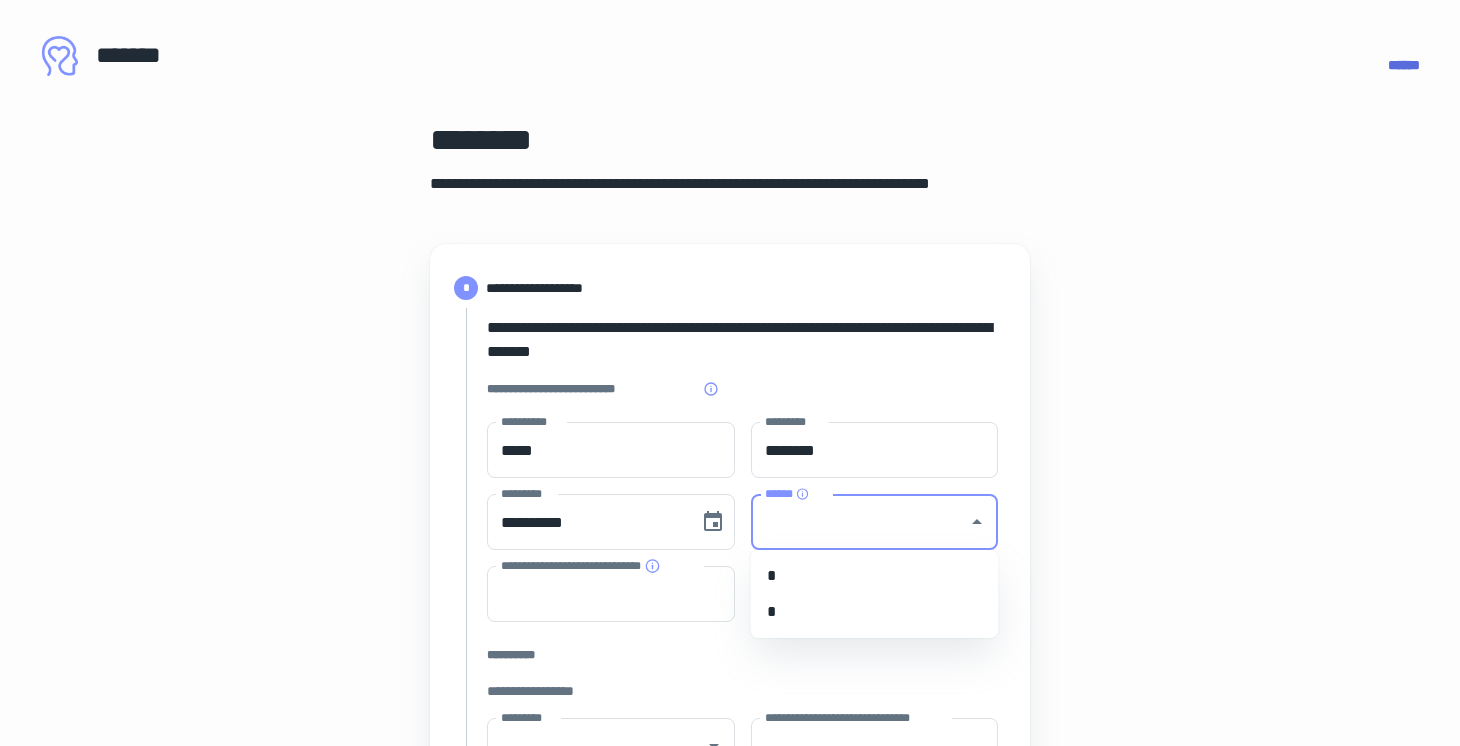click on "*" at bounding box center (875, 576) 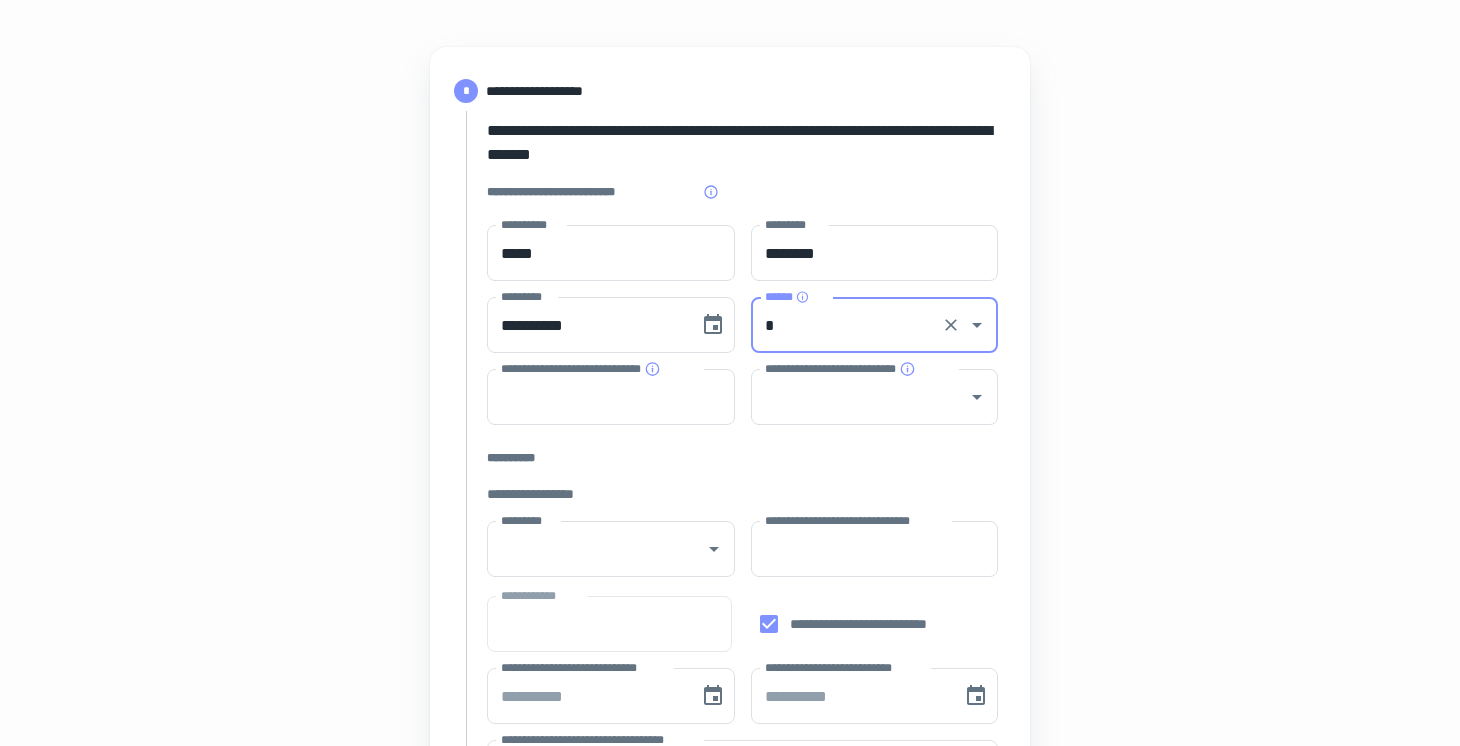 scroll, scrollTop: 221, scrollLeft: 0, axis: vertical 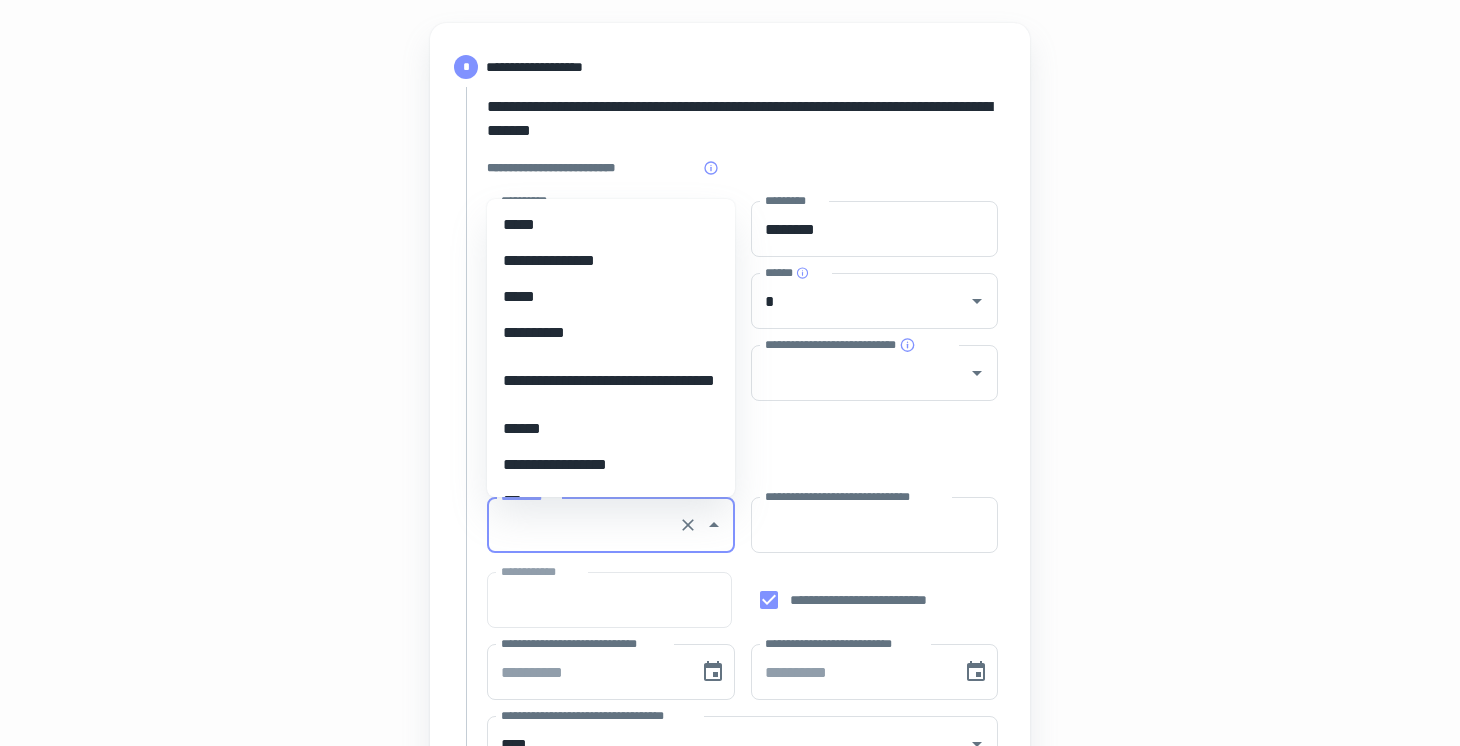click on "*********" at bounding box center (583, 525) 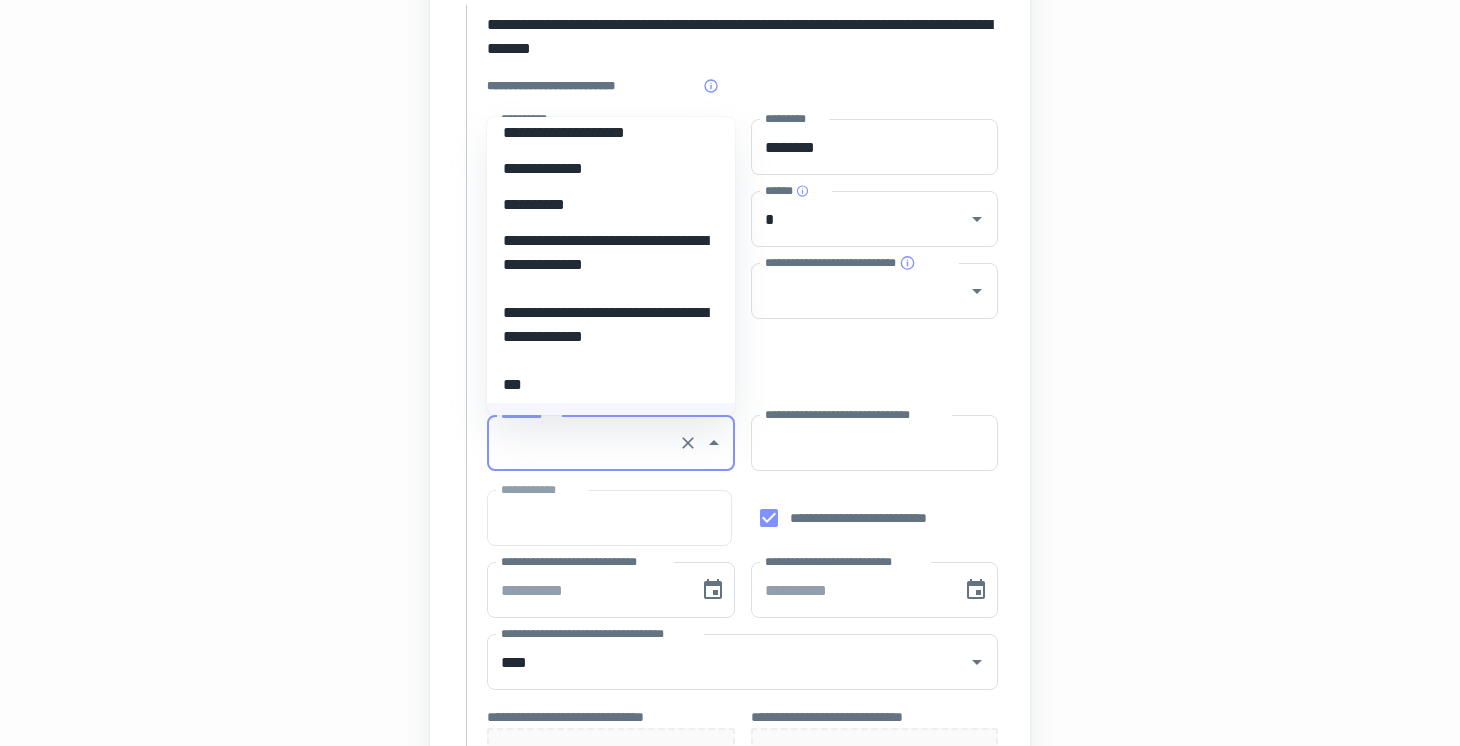 scroll, scrollTop: 310, scrollLeft: 0, axis: vertical 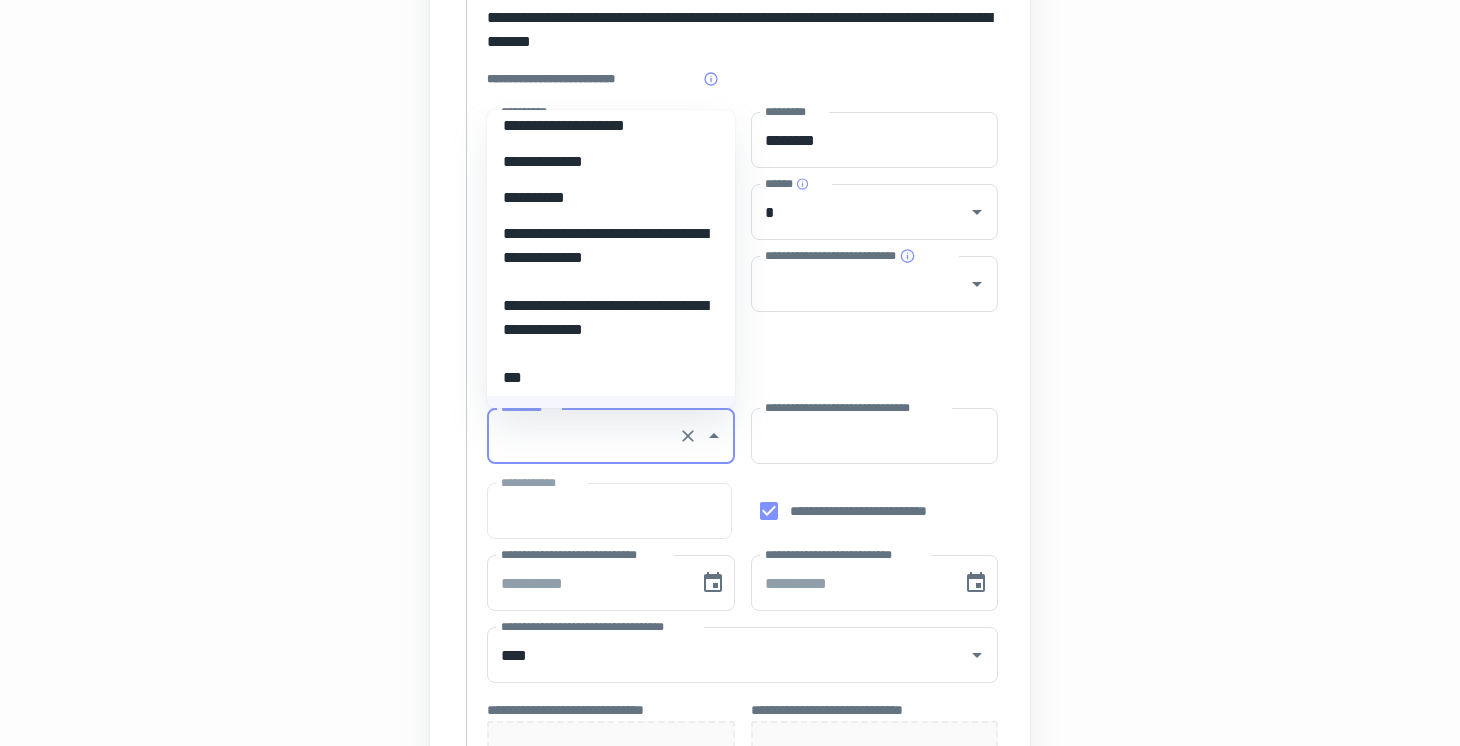 click on "[PHONE] [EMAIL] [ADDRESS] [CITY] [STATE] [POSTAL_CODE] [COUNTRY] [DATE] [TIME] [BIRTH_DATE] [AGE] [CREDIT_CARD] [PASSPORT] [DRIVER_LICENSE] [SSN]" at bounding box center [730, 644] 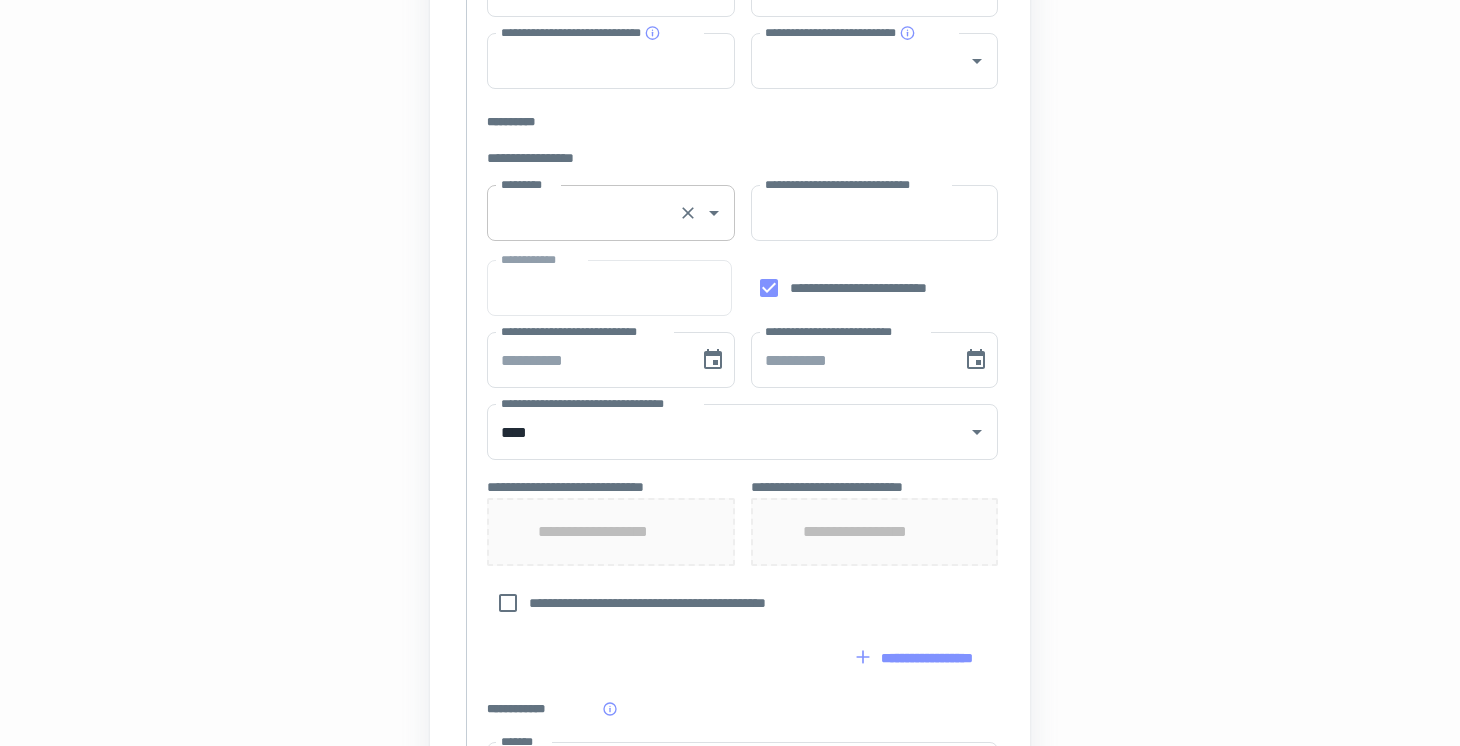 scroll, scrollTop: 553, scrollLeft: 0, axis: vertical 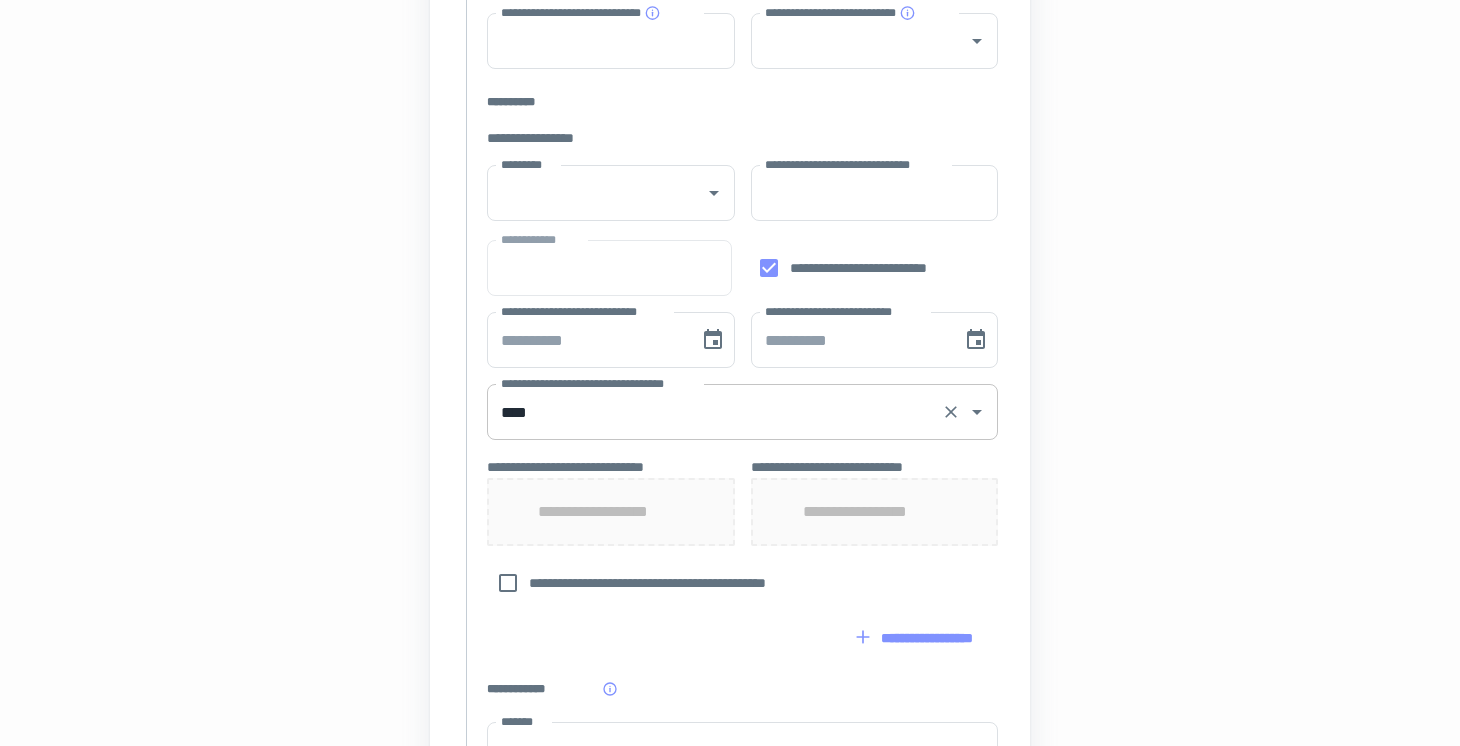 click on "****" at bounding box center [714, 412] 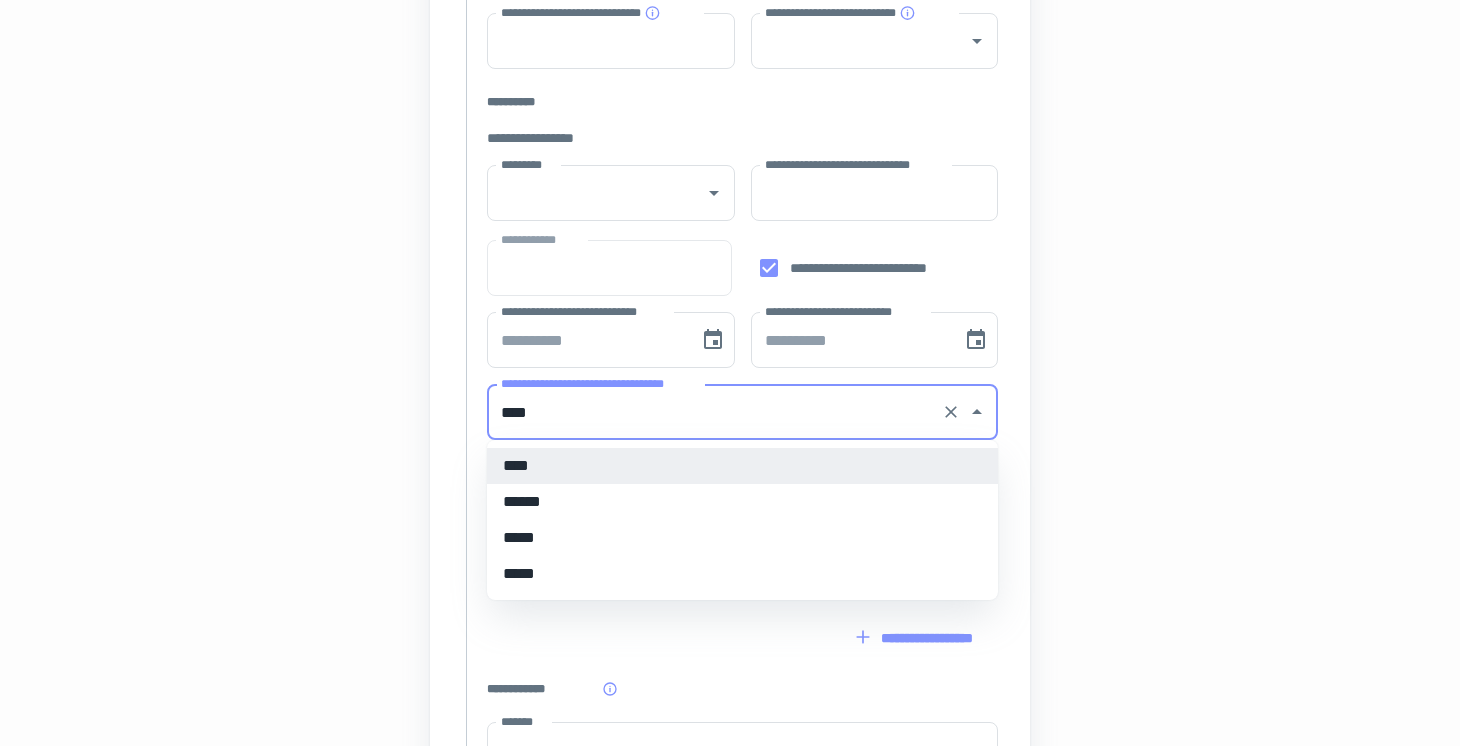 click on "[FIRST] [LAST] [PHONE] [EMAIL] [ADDRESS] [CITY] [STATE] [POSTAL_CODE] [COUNTRY] [DATE] [TIME] [BIRTH_DATE] [AGE] [CREDIT_CARD] [PASSPORT] [DRIVER_LICENSE] [SSN]" at bounding box center [730, 337] 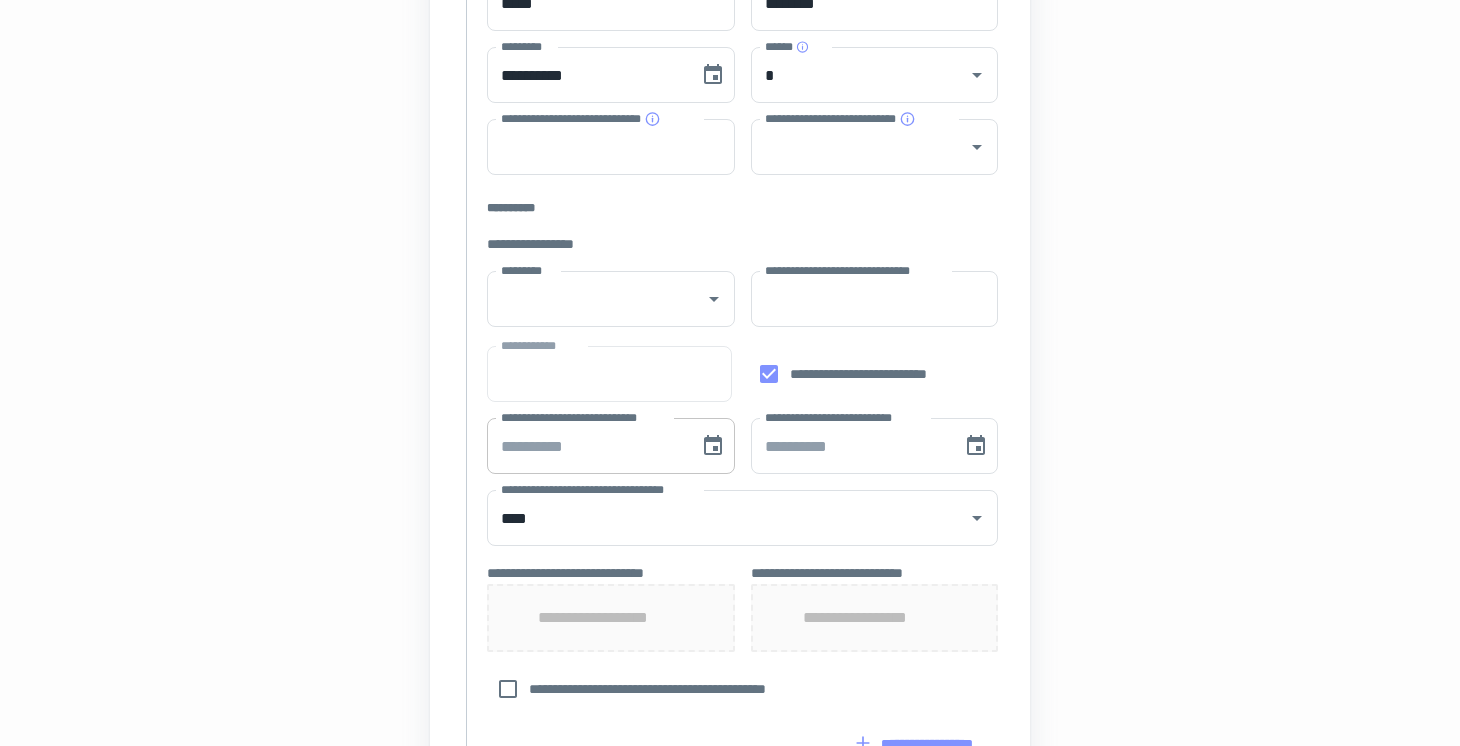 scroll, scrollTop: 450, scrollLeft: 0, axis: vertical 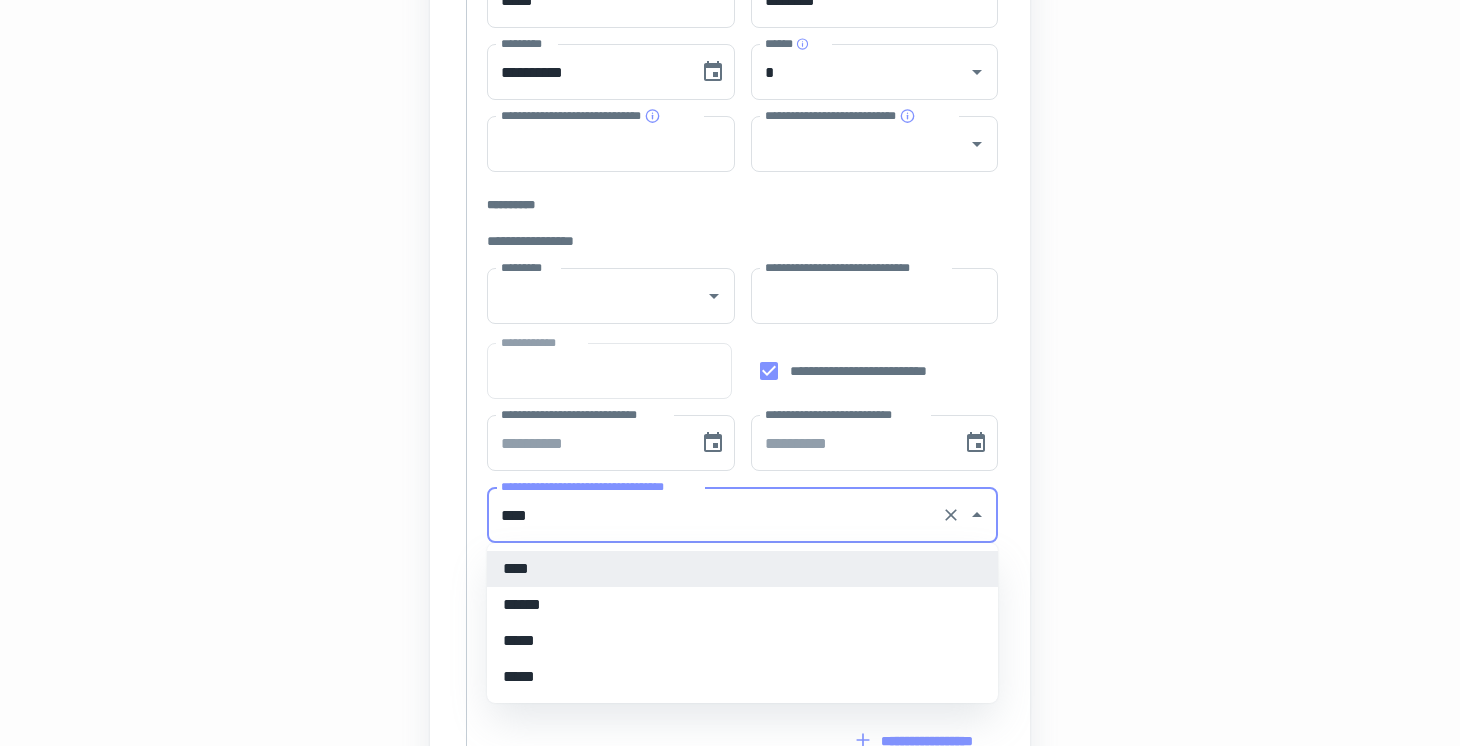 click on "****" at bounding box center [714, 515] 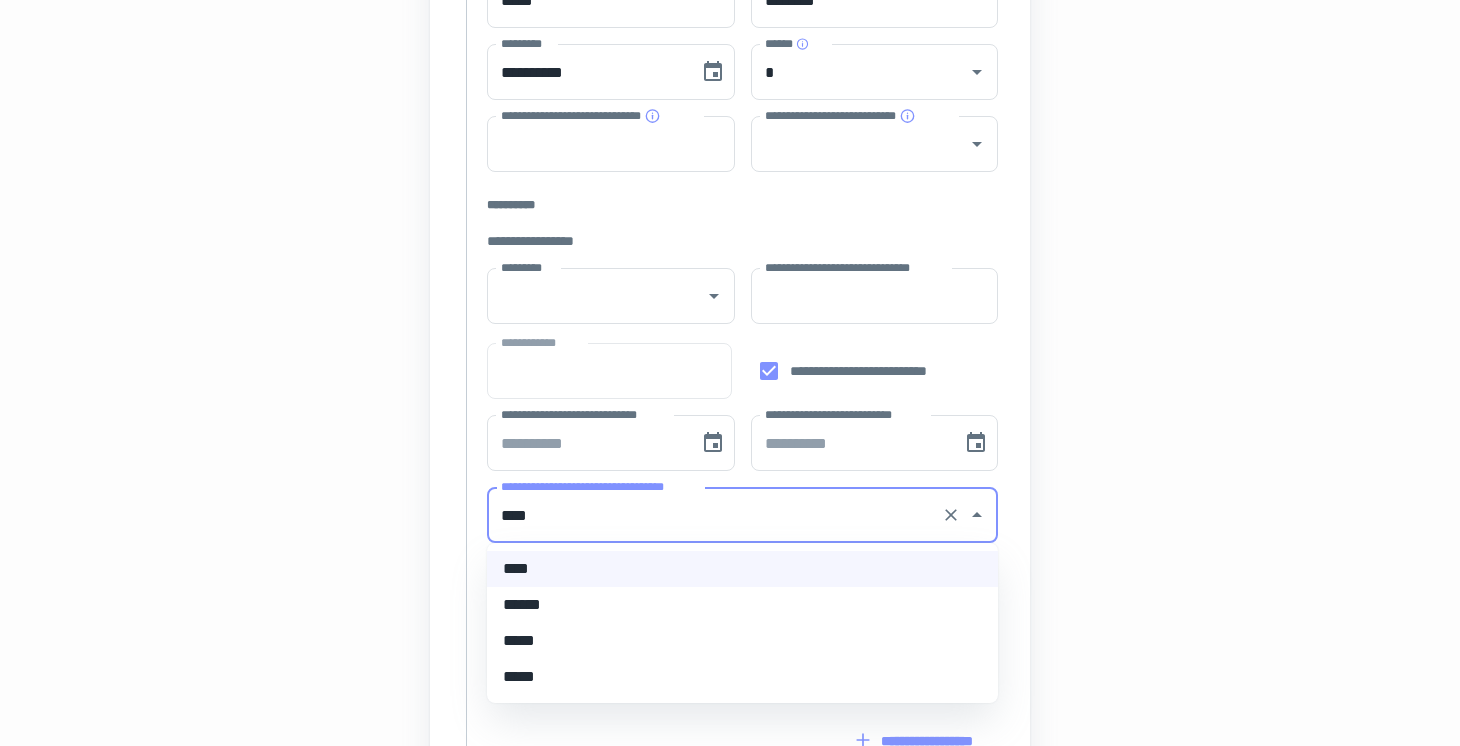 click on "*****" at bounding box center (742, 641) 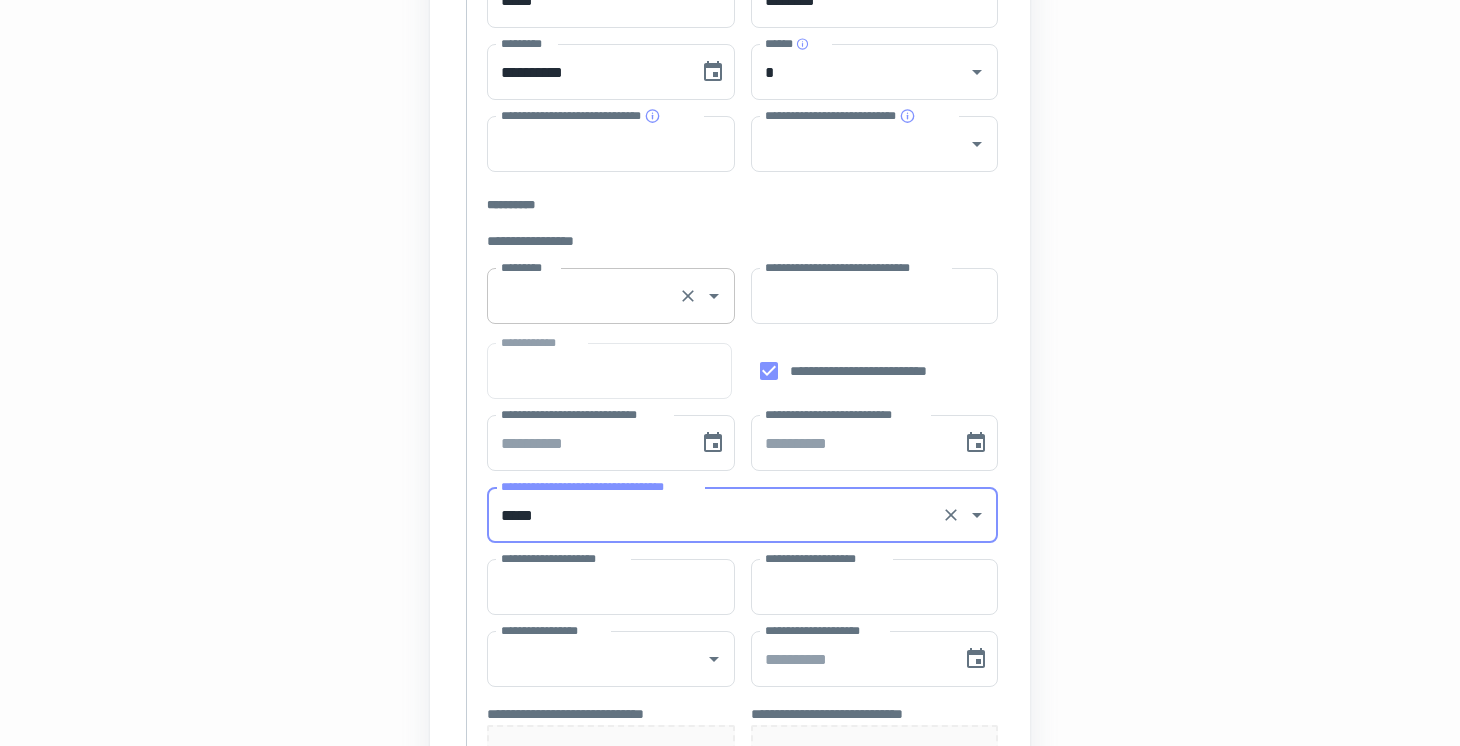 click on "*********" at bounding box center [583, 296] 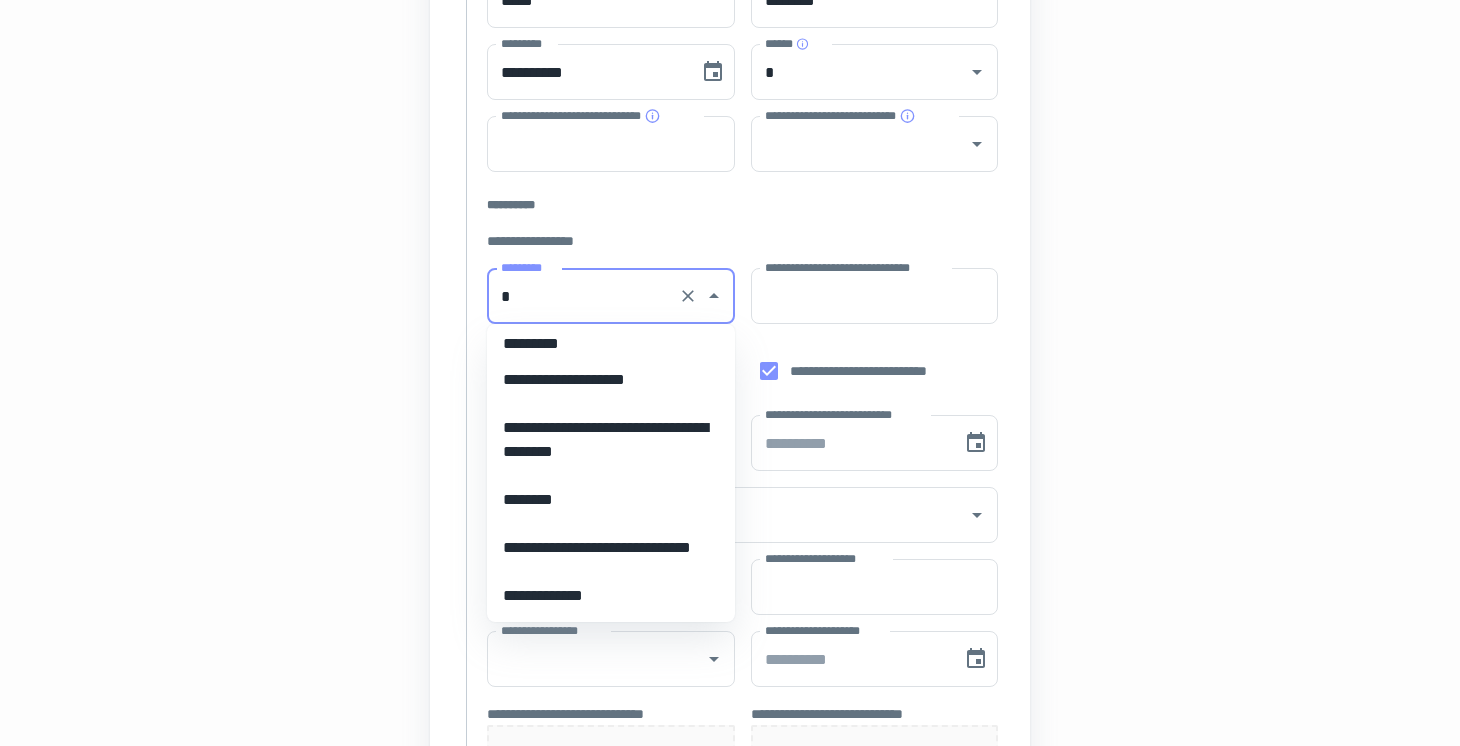 scroll, scrollTop: 0, scrollLeft: 0, axis: both 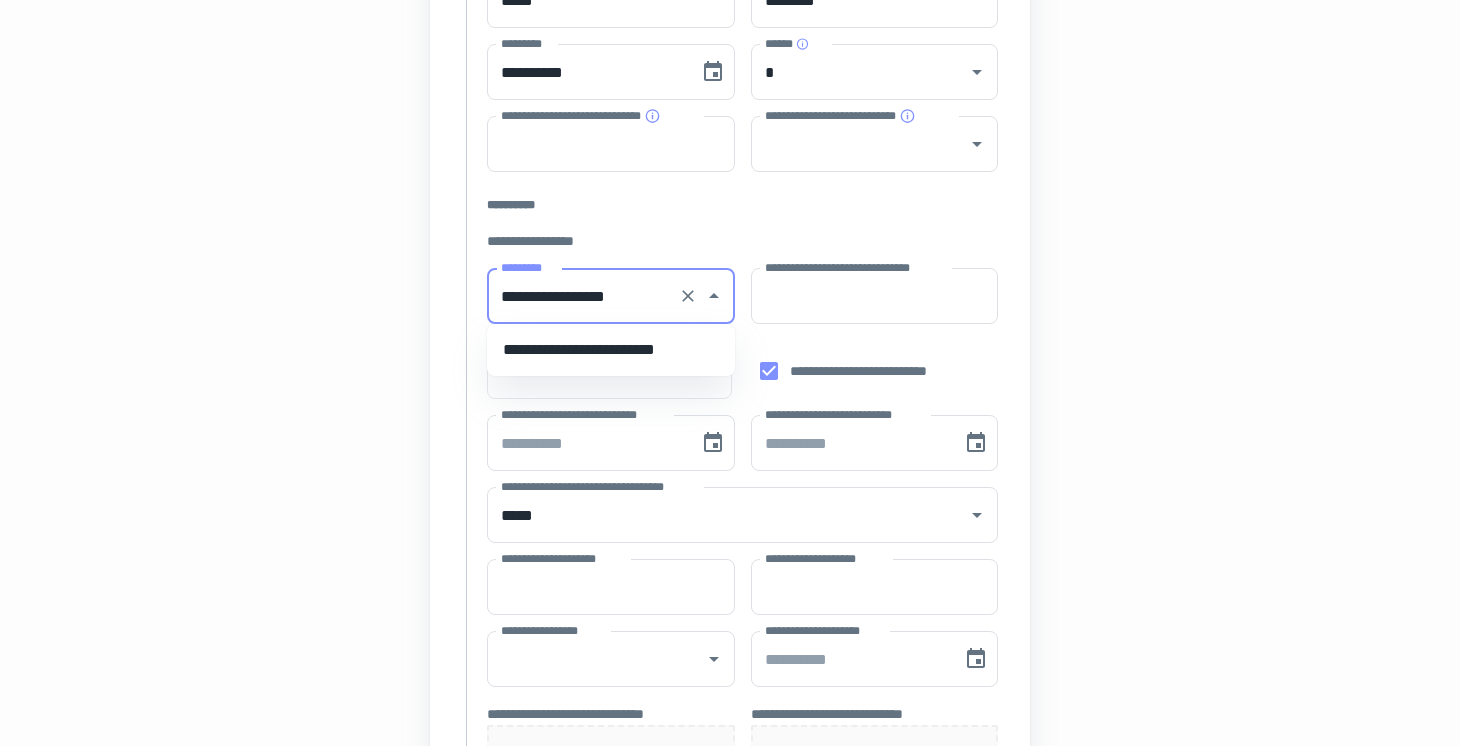 click on "**********" at bounding box center [611, 350] 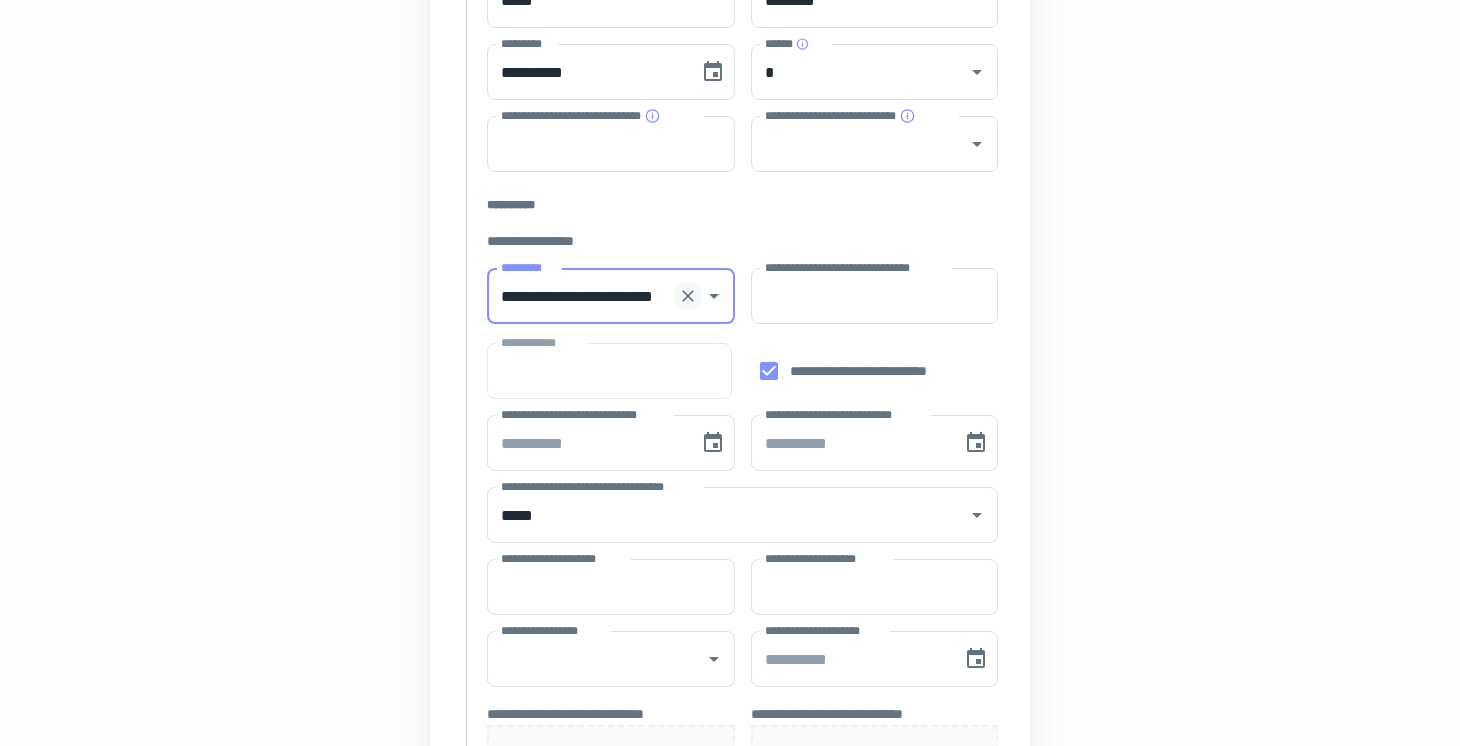 click 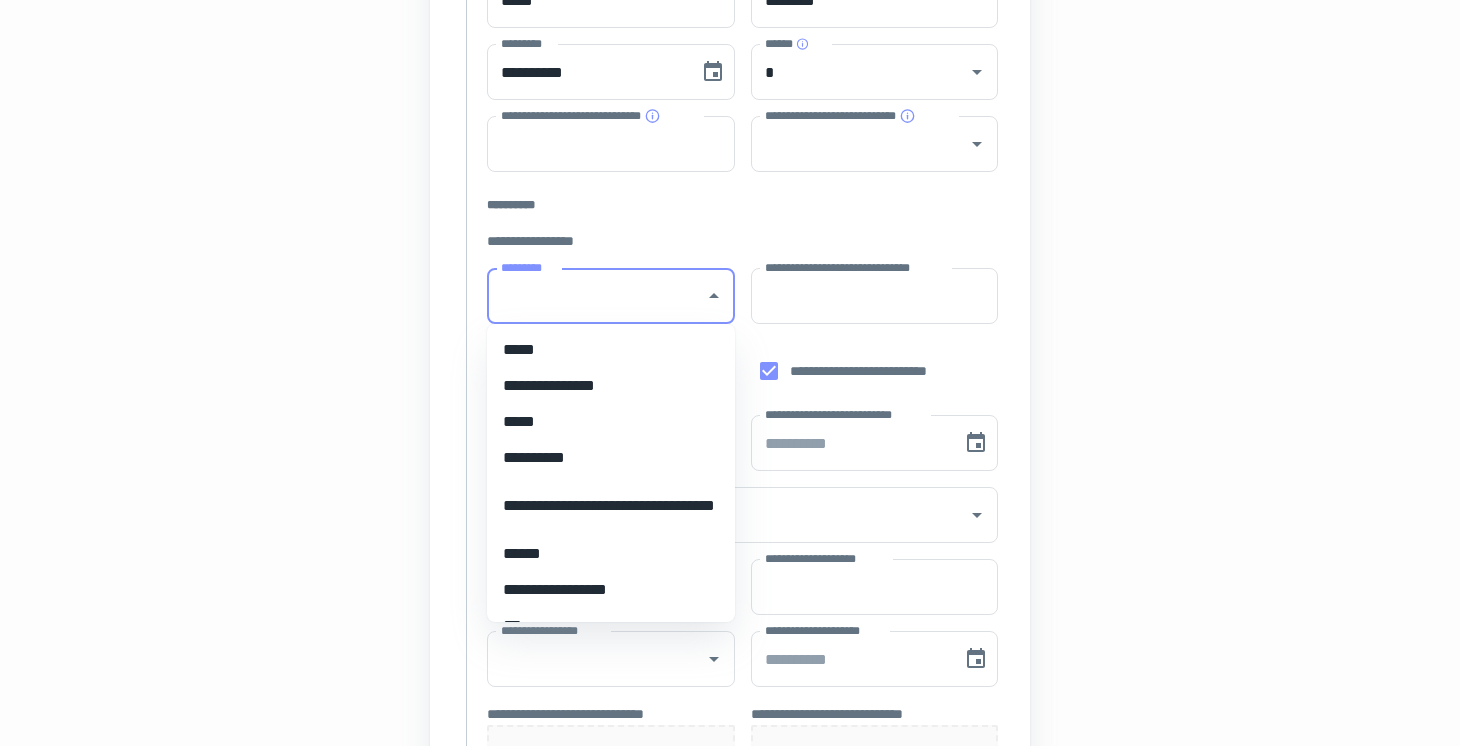 click on "*********" at bounding box center [596, 296] 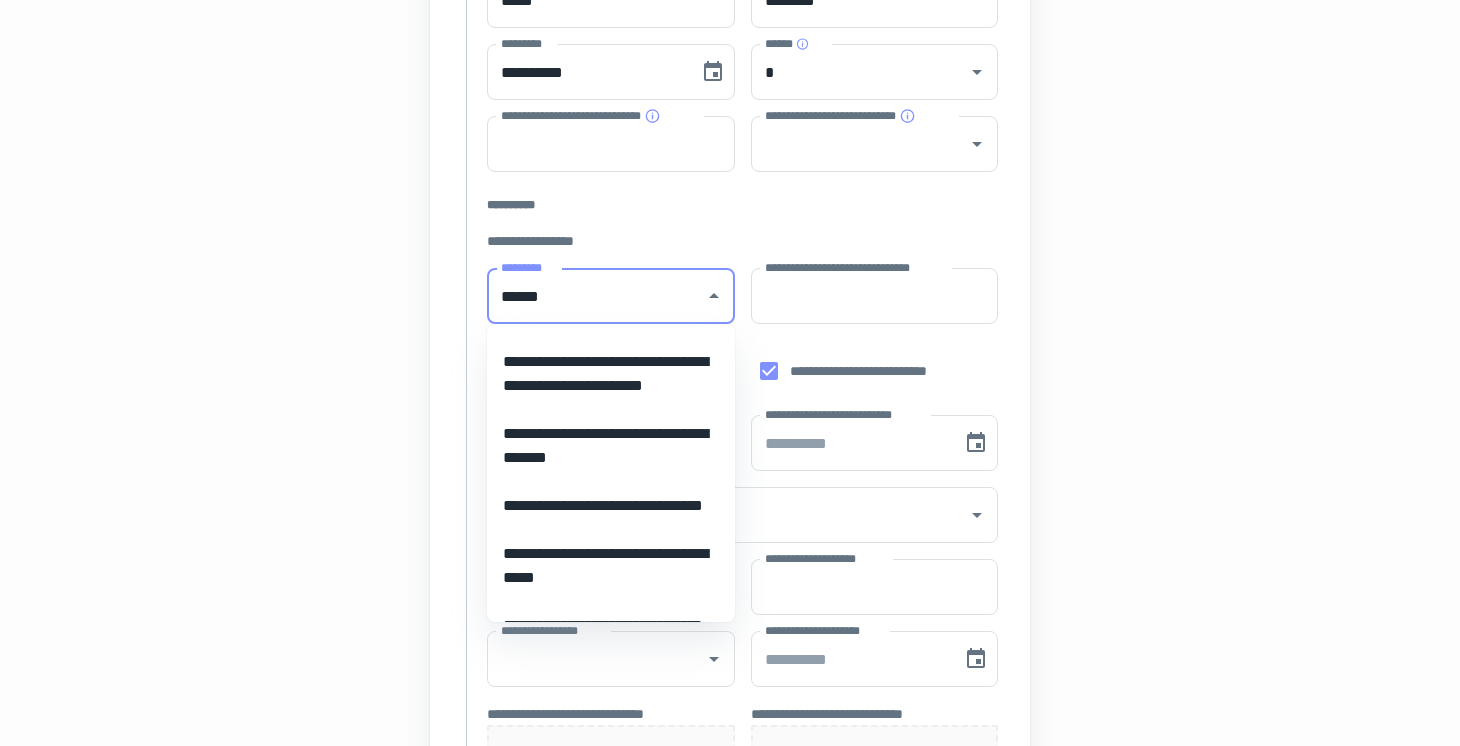 click on "**********" at bounding box center (611, 374) 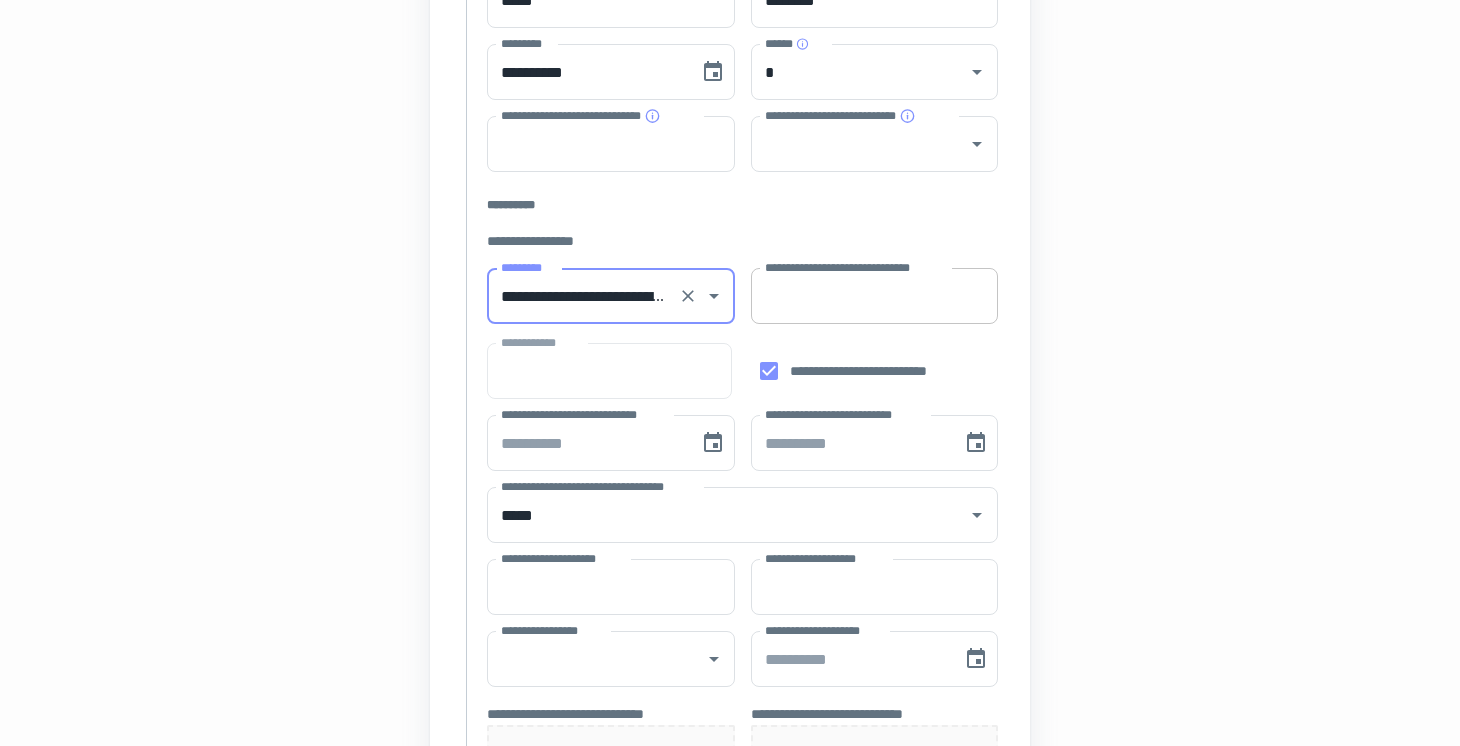 type on "**********" 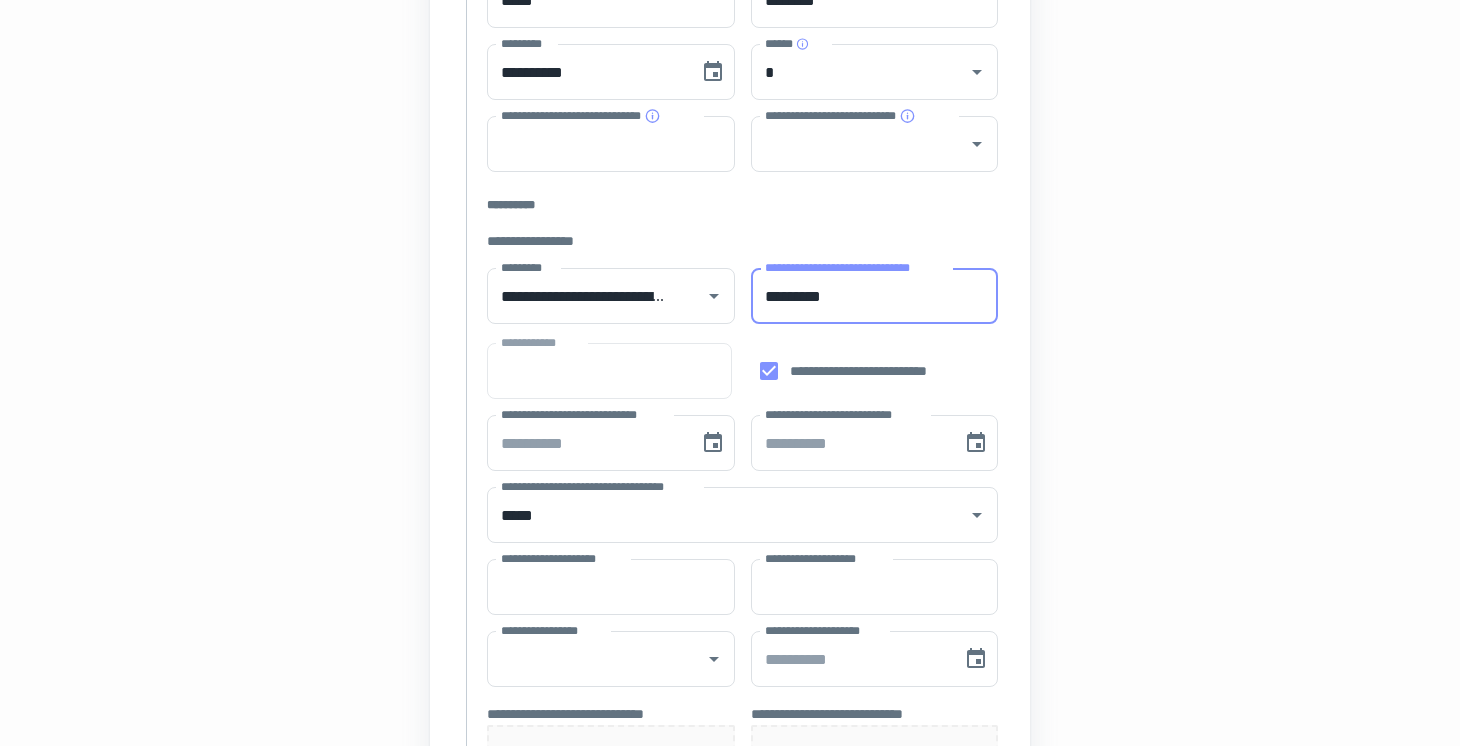 type on "*********" 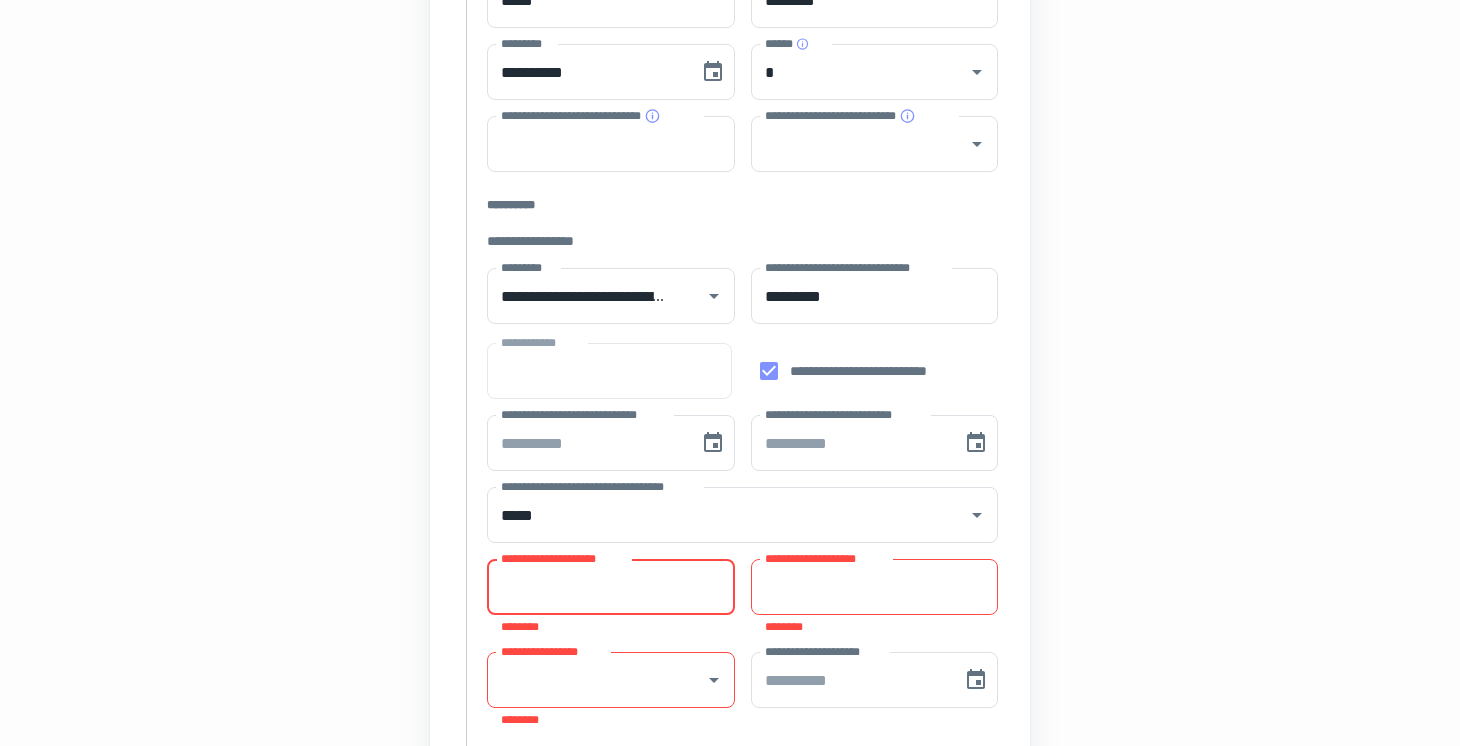 click on "**********" at bounding box center [611, 587] 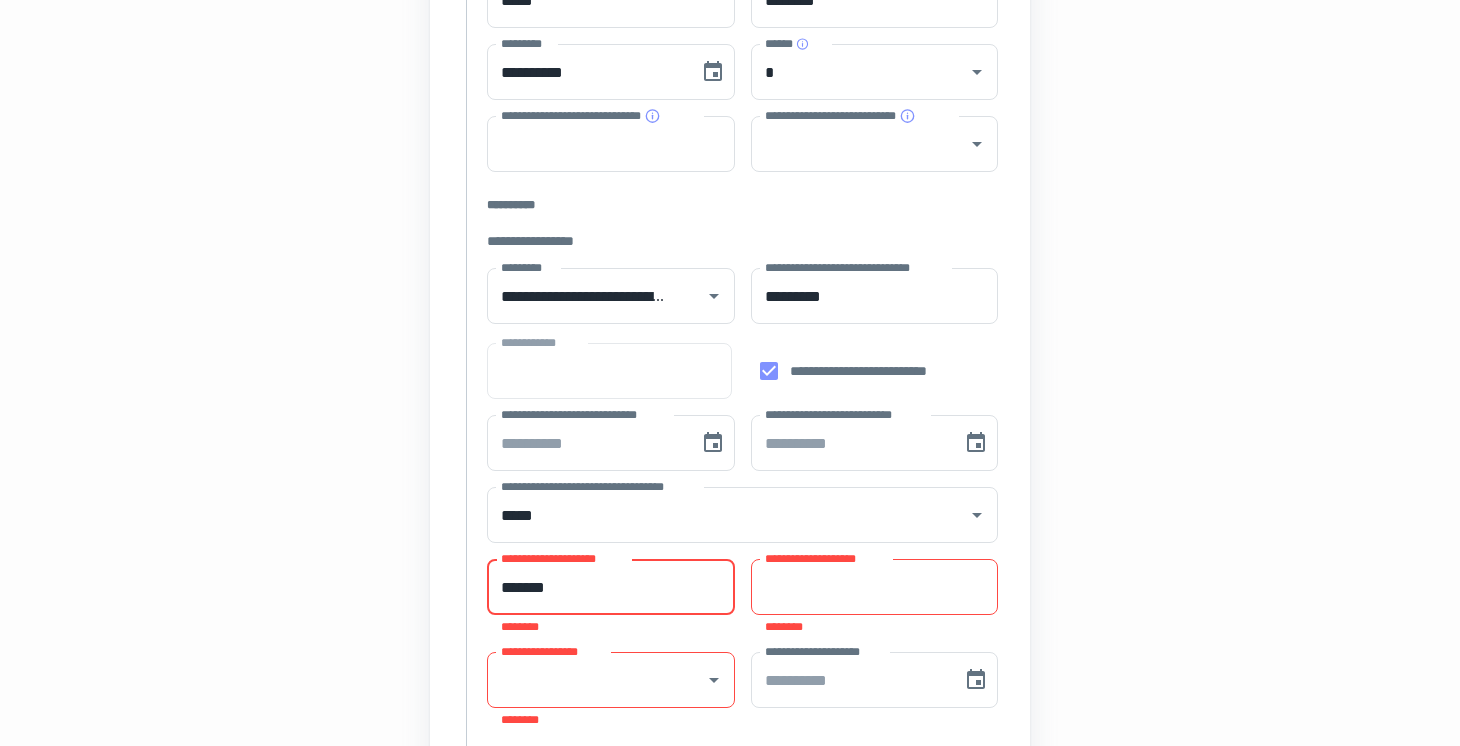 type on "*******" 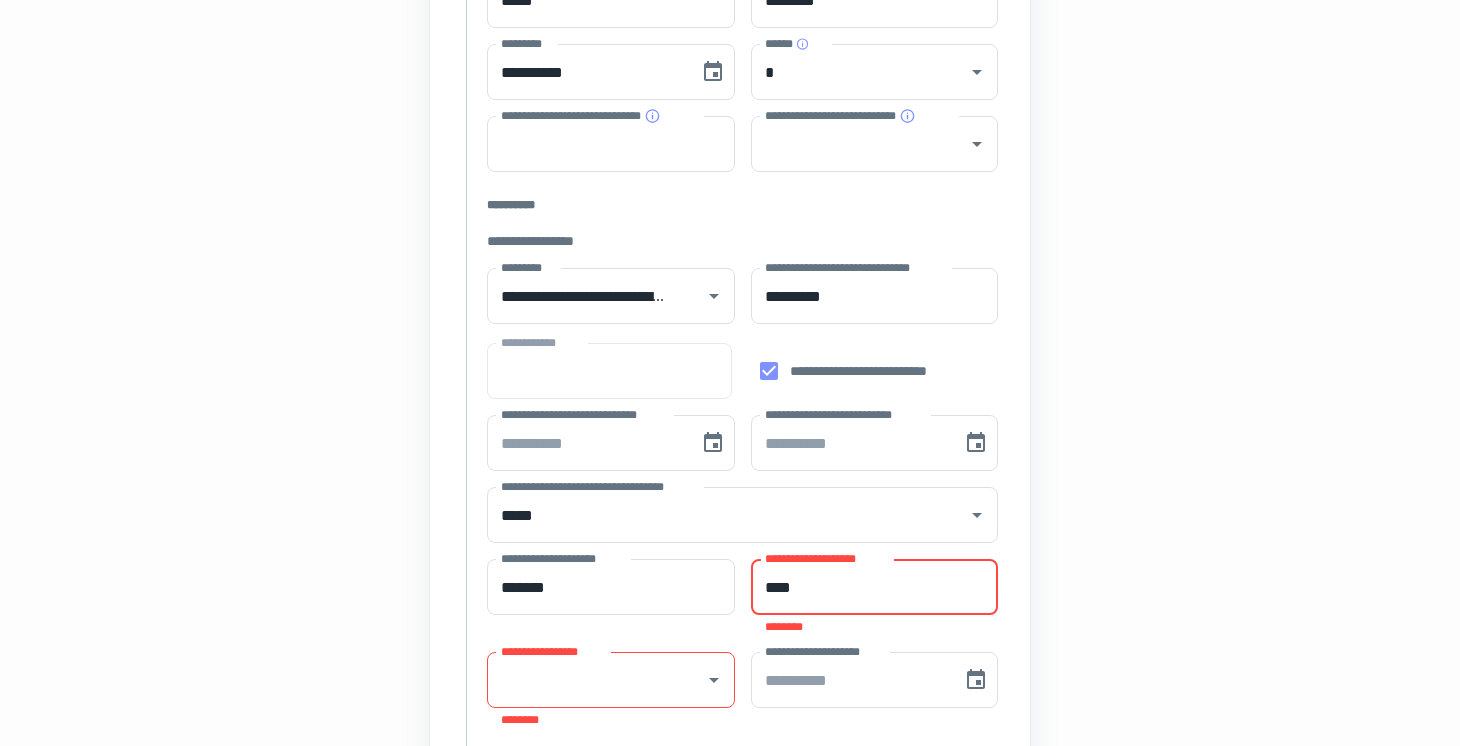 type on "********" 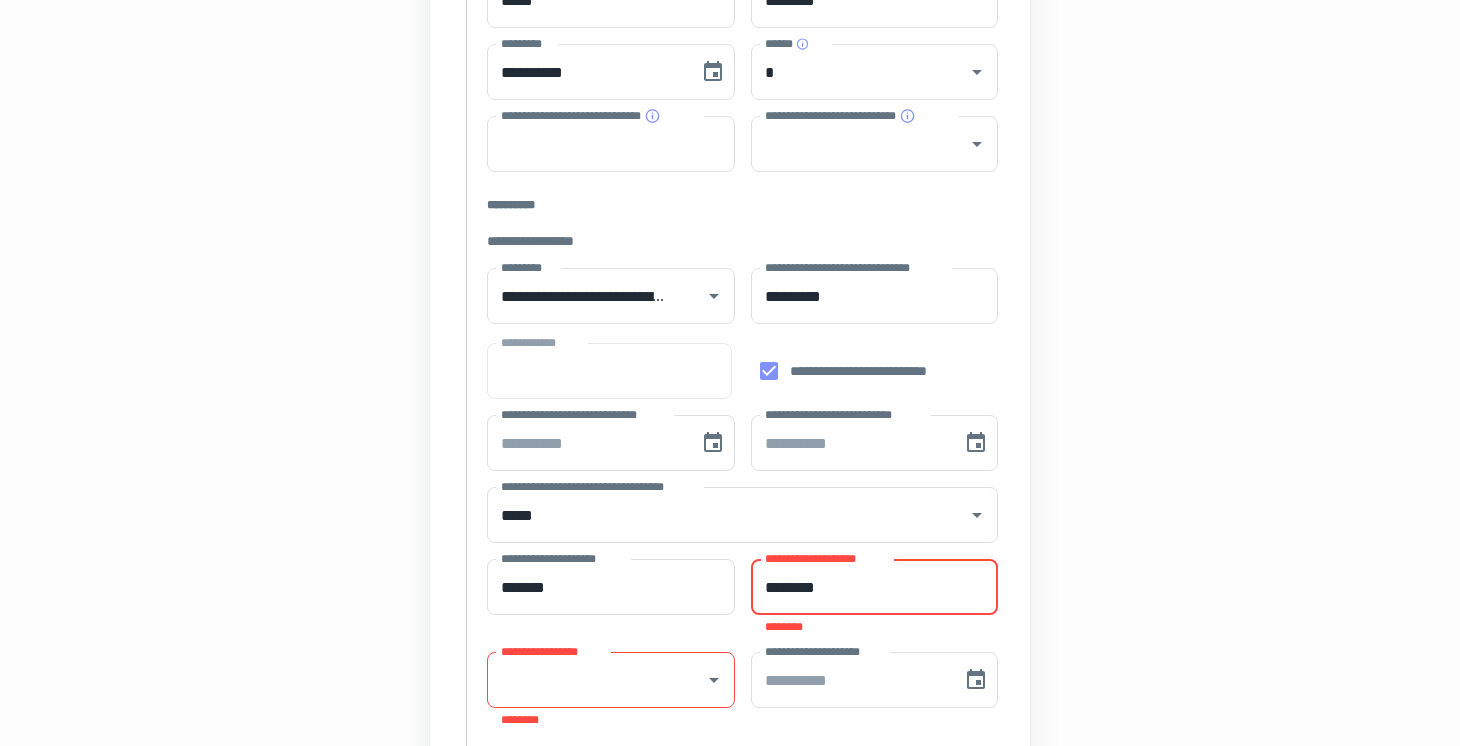 type on "**********" 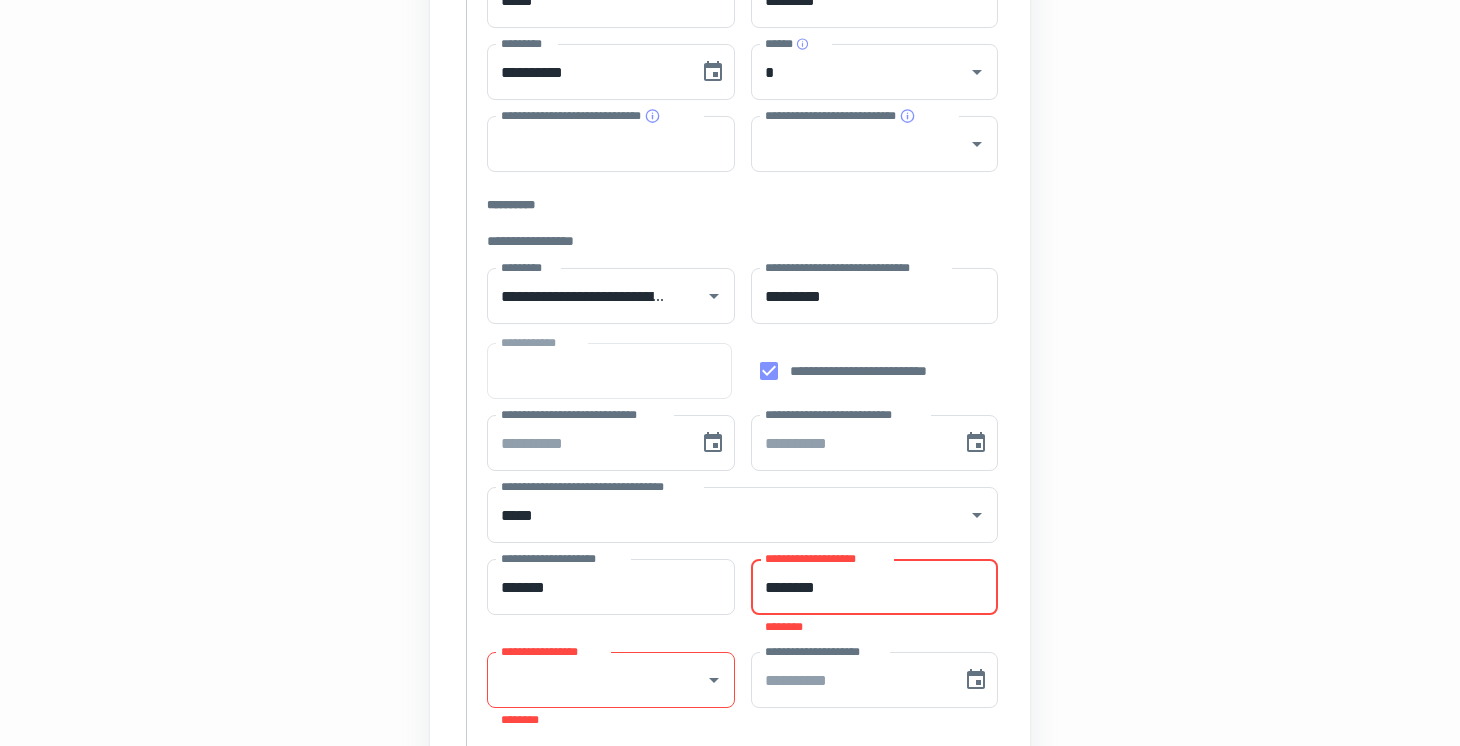 type 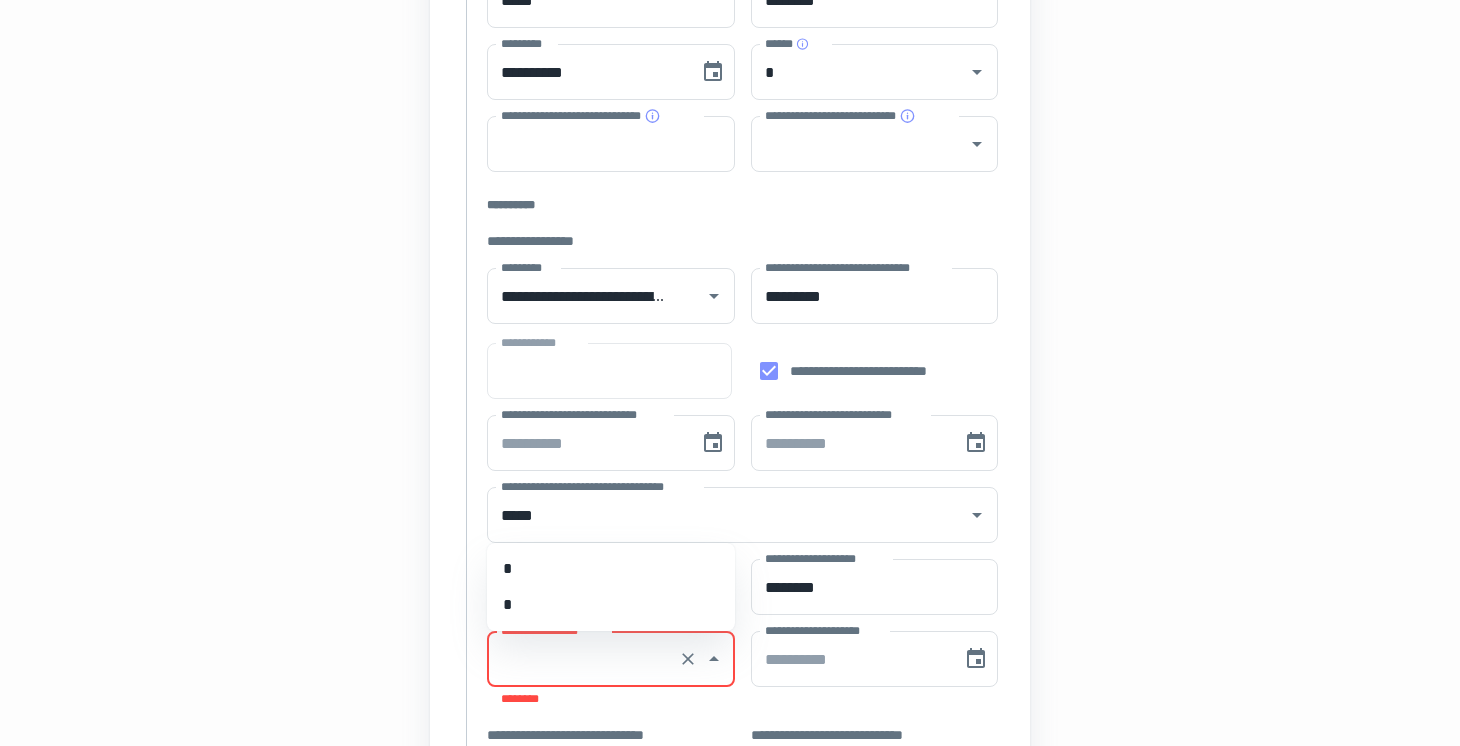 click on "**********" at bounding box center [611, 659] 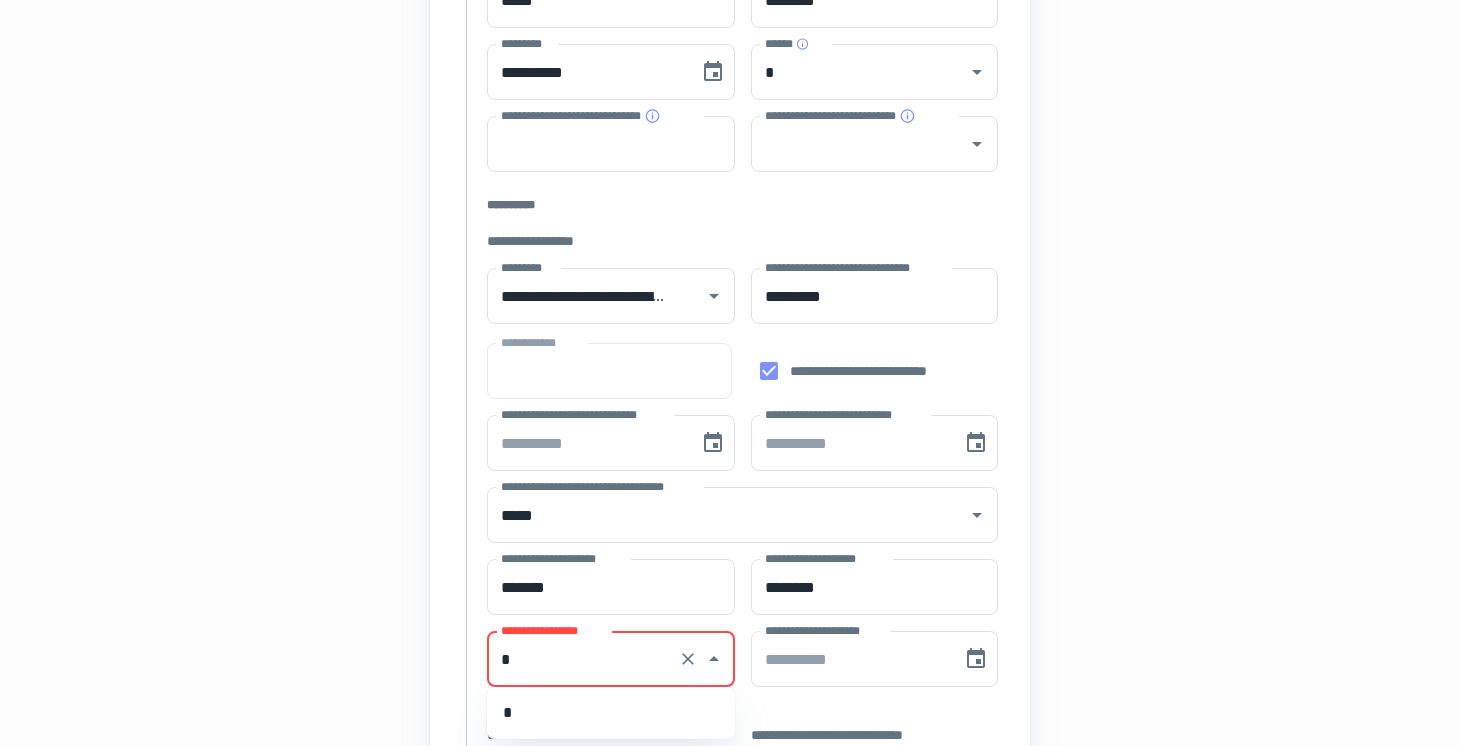 type on "*" 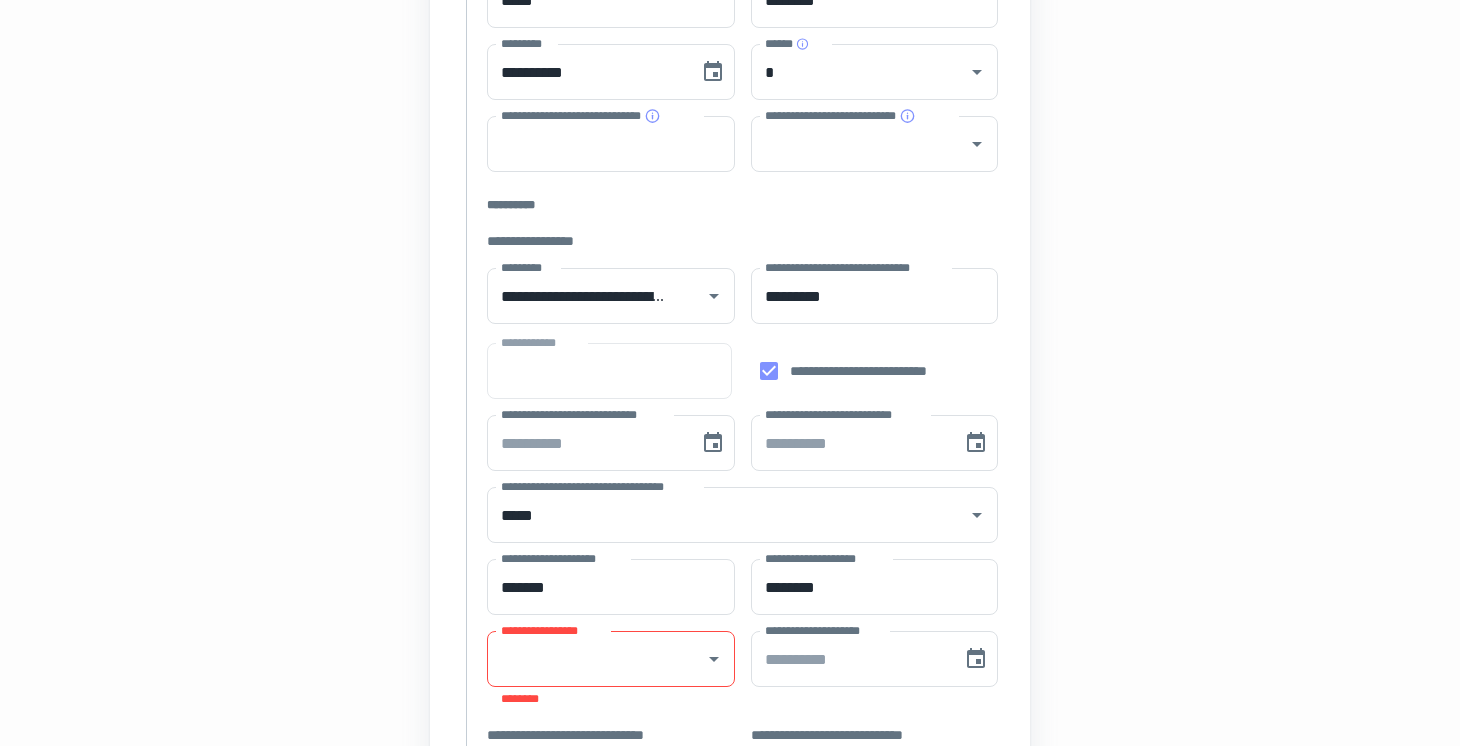 click on "[FIRST] [LAST] [PHONE] [EMAIL] [ADDRESS] [CITY] [STATE] [POSTAL_CODE] [COUNTRY] [DATE] [TIME] [BIRTH_DATE] [AGE] [CREDIT_CARD] [PASSPORT] [DRIVER_LICENSE] [SSN]" at bounding box center (730, 523) 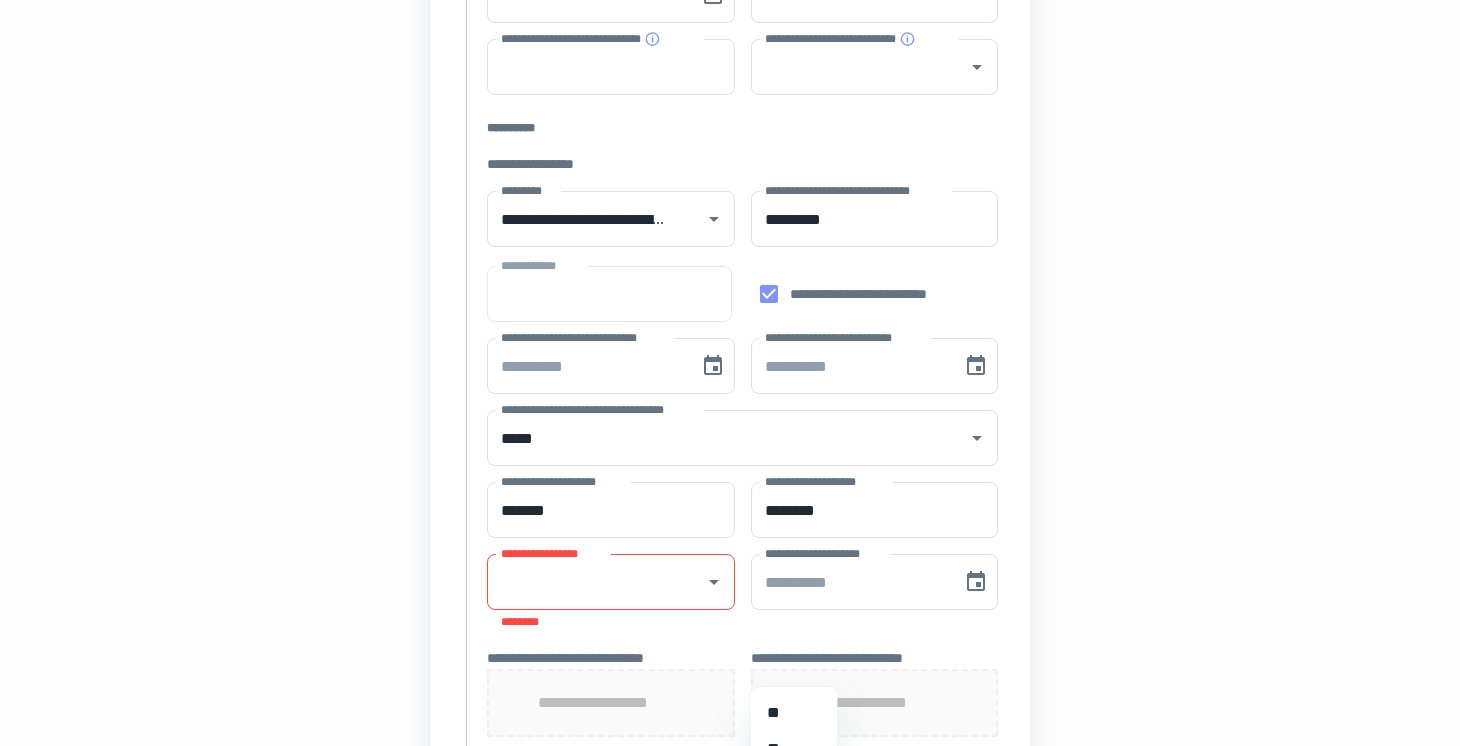 scroll, scrollTop: 580, scrollLeft: 0, axis: vertical 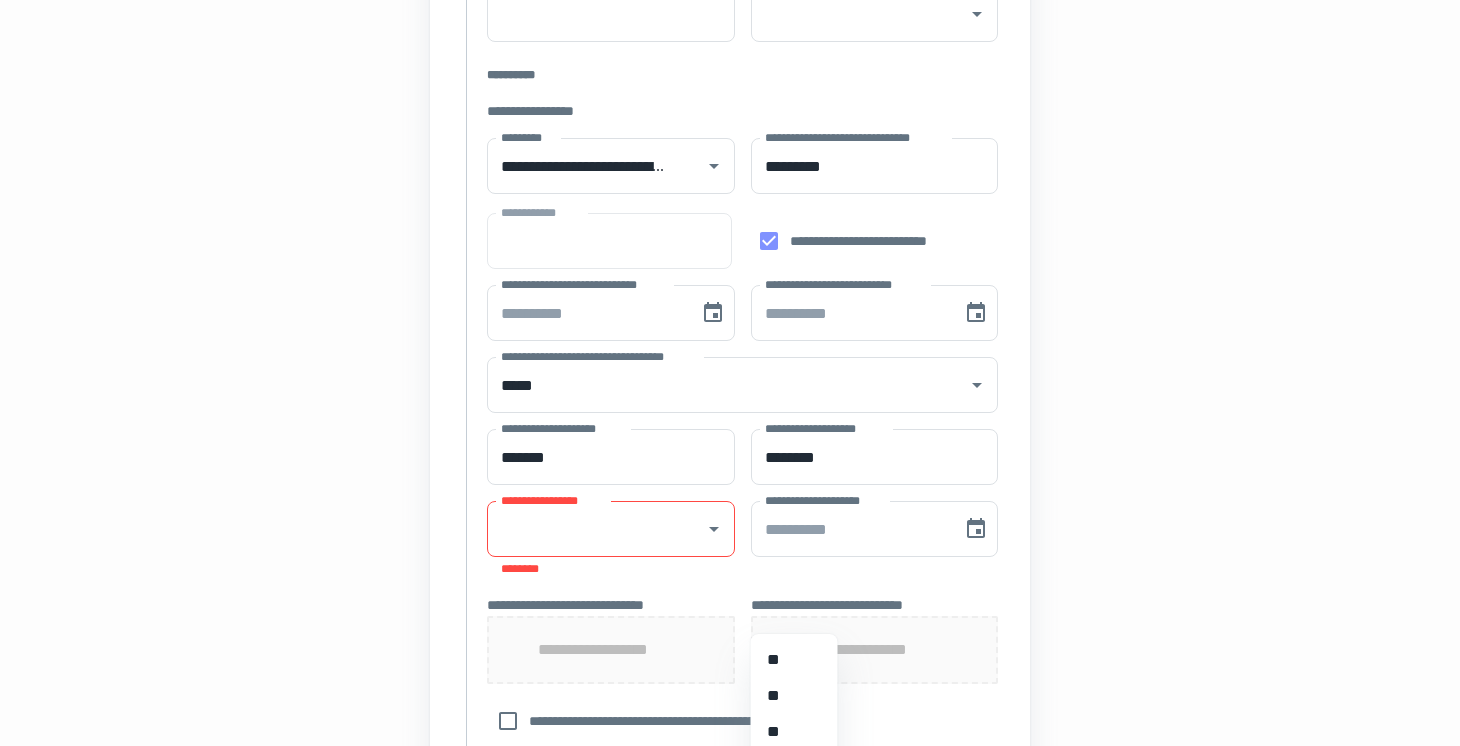 click on "[FIRST] [LAST] [PHONE] [EMAIL] [ADDRESS] [CITY] [STATE] [POSTAL_CODE] [COUNTRY] [DATE] [TIME] [BIRTH_DATE] [AGE] [CREDIT_CARD] [PASSPORT] [DRIVER_LICENSE] [SSN]" at bounding box center (730, 393) 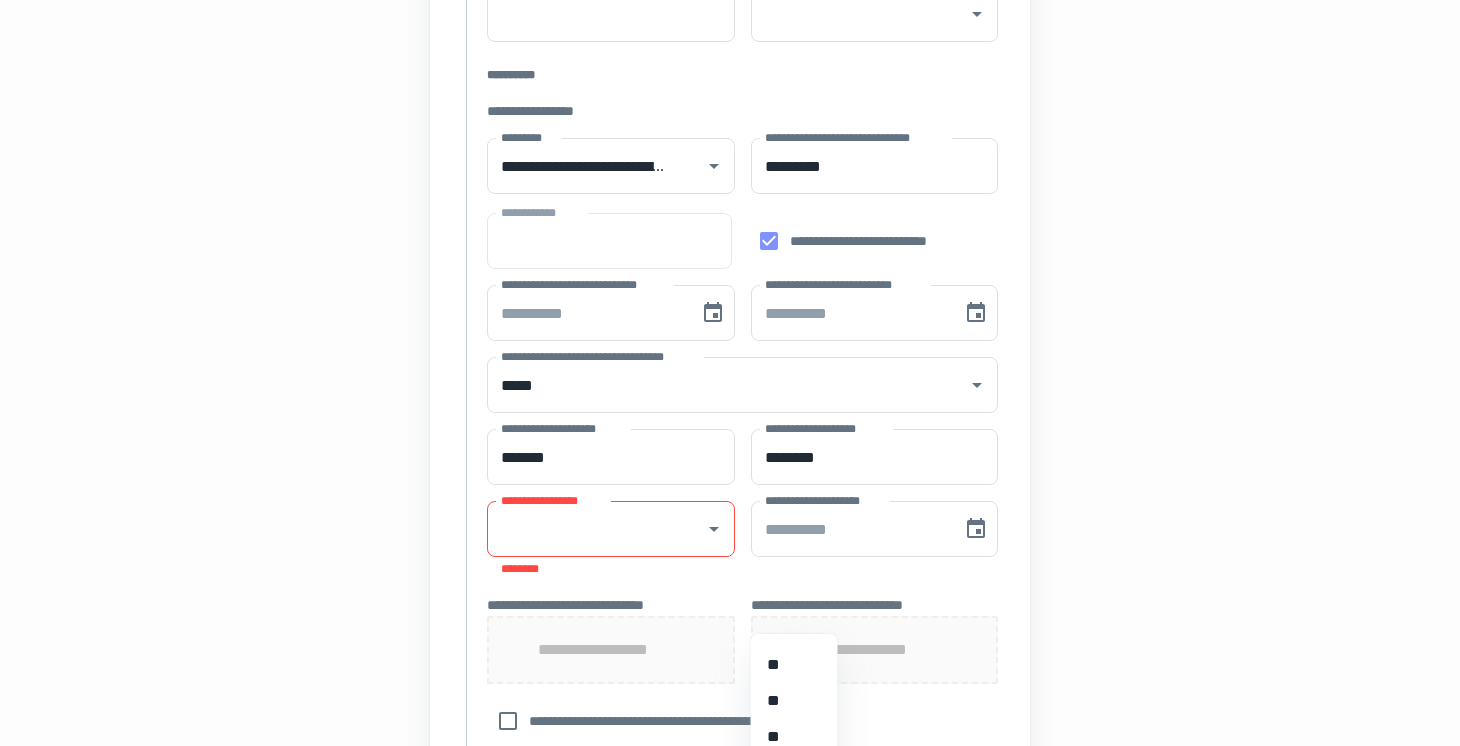 scroll, scrollTop: 119, scrollLeft: 0, axis: vertical 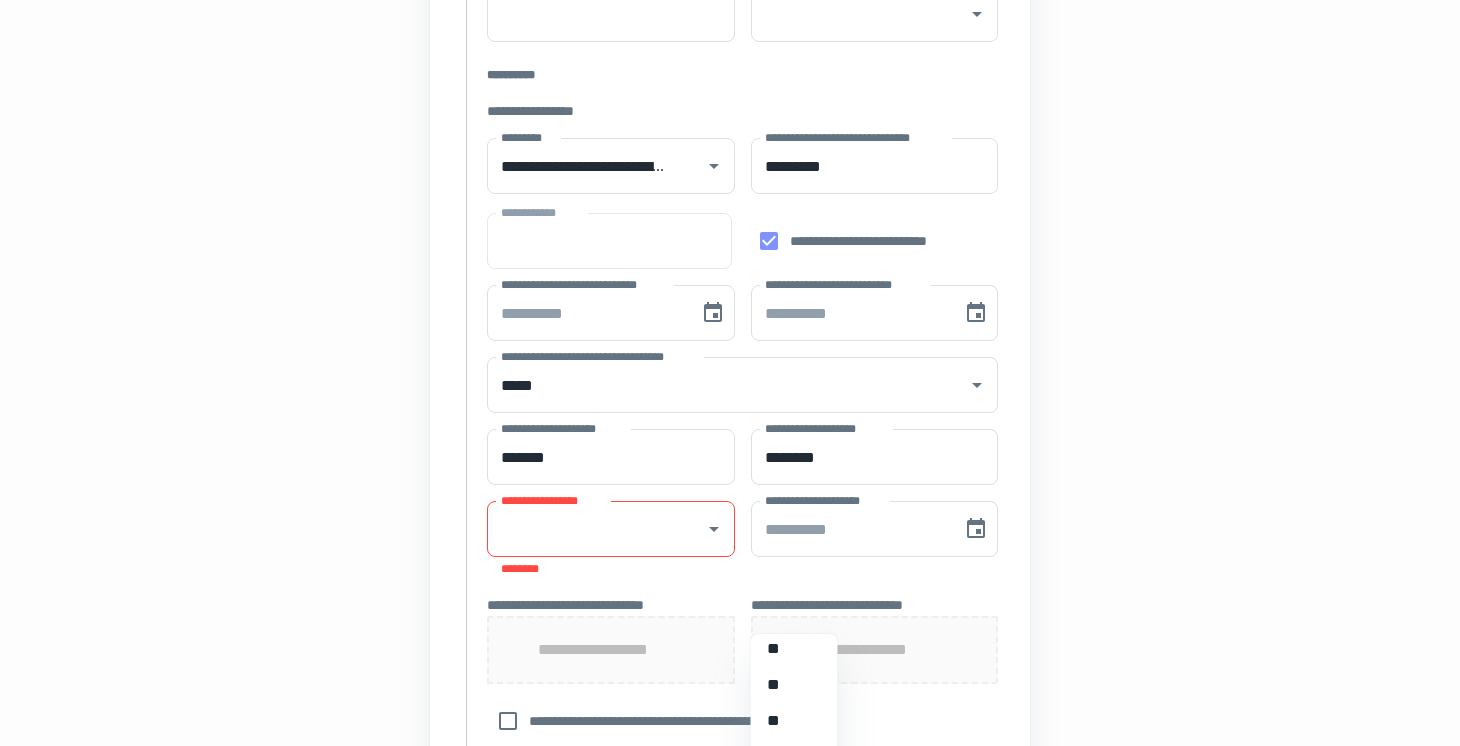 click on "**" at bounding box center (794, 721) 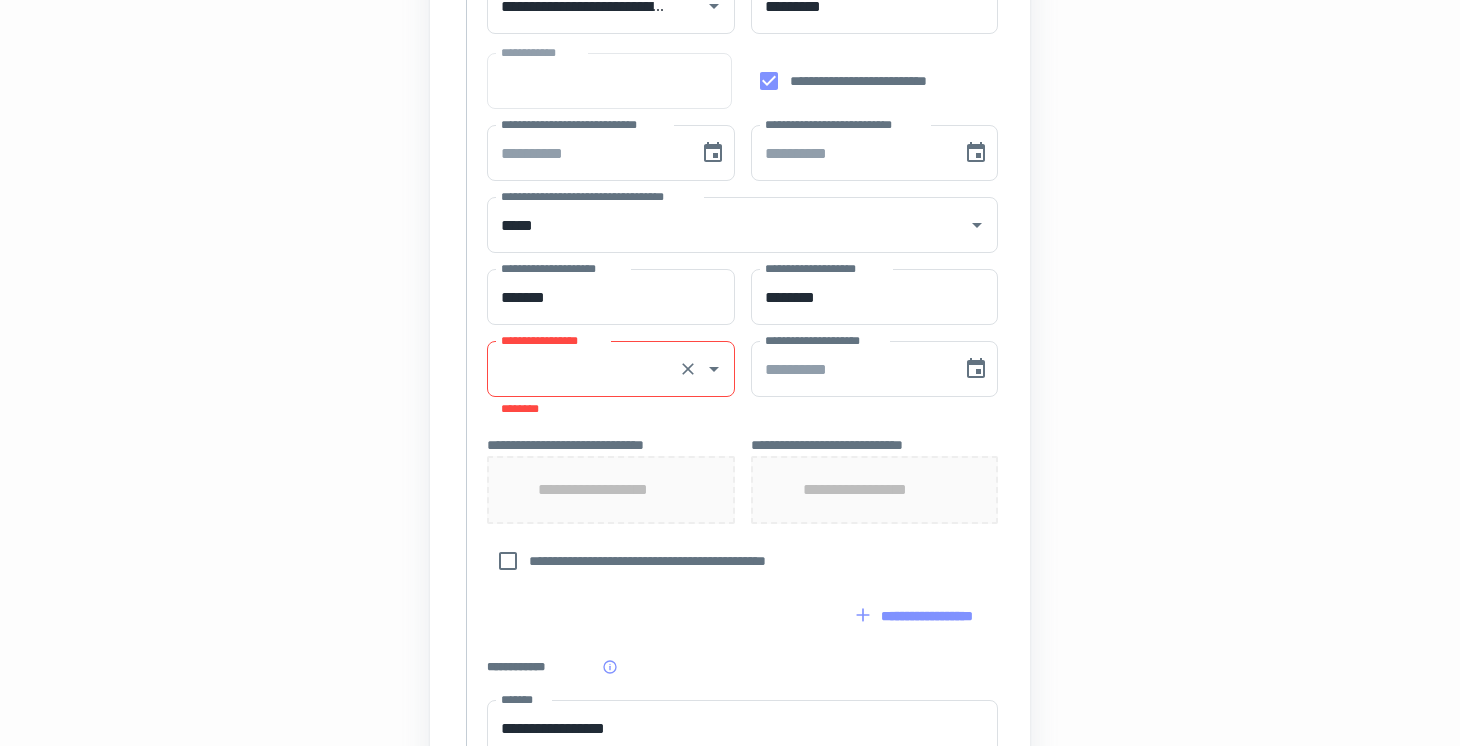 scroll, scrollTop: 764, scrollLeft: 0, axis: vertical 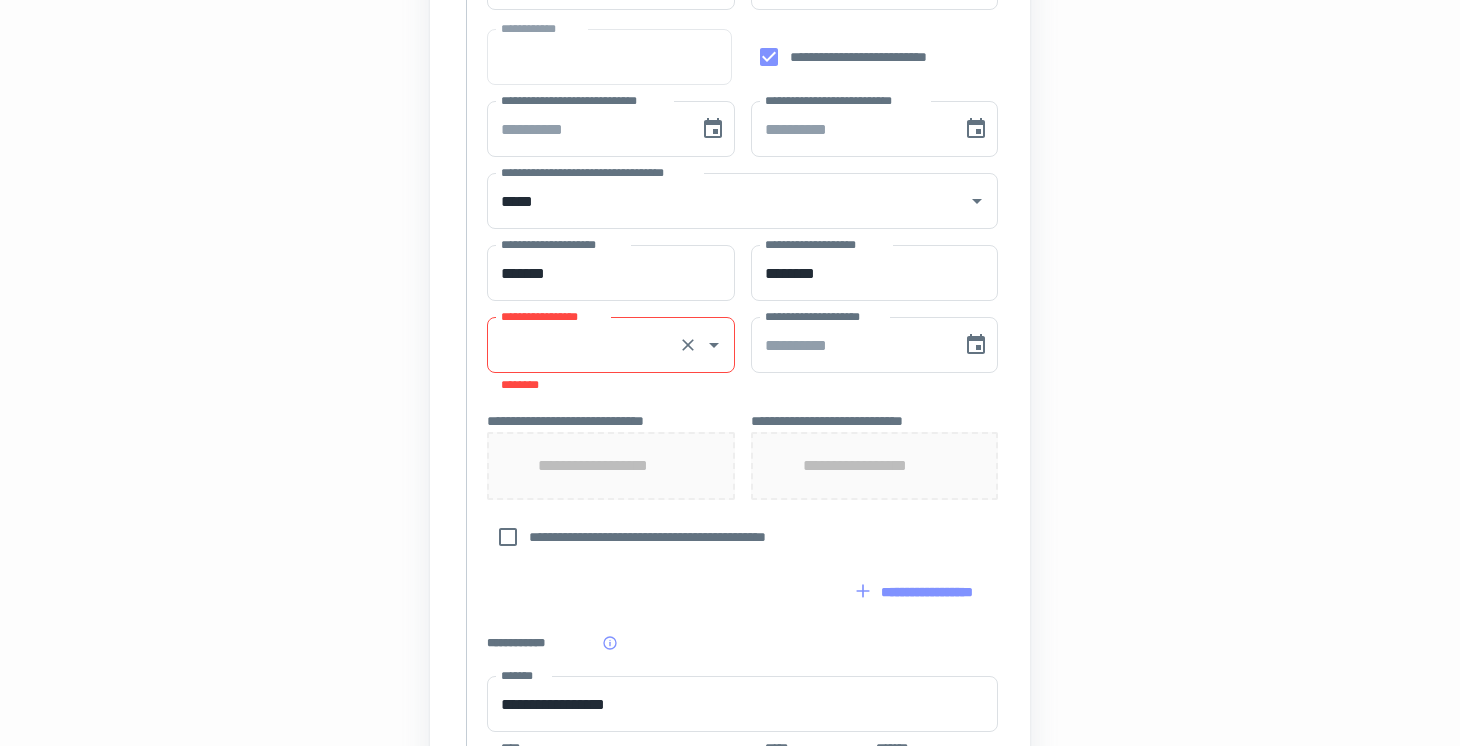 click on "**********" at bounding box center (583, 345) 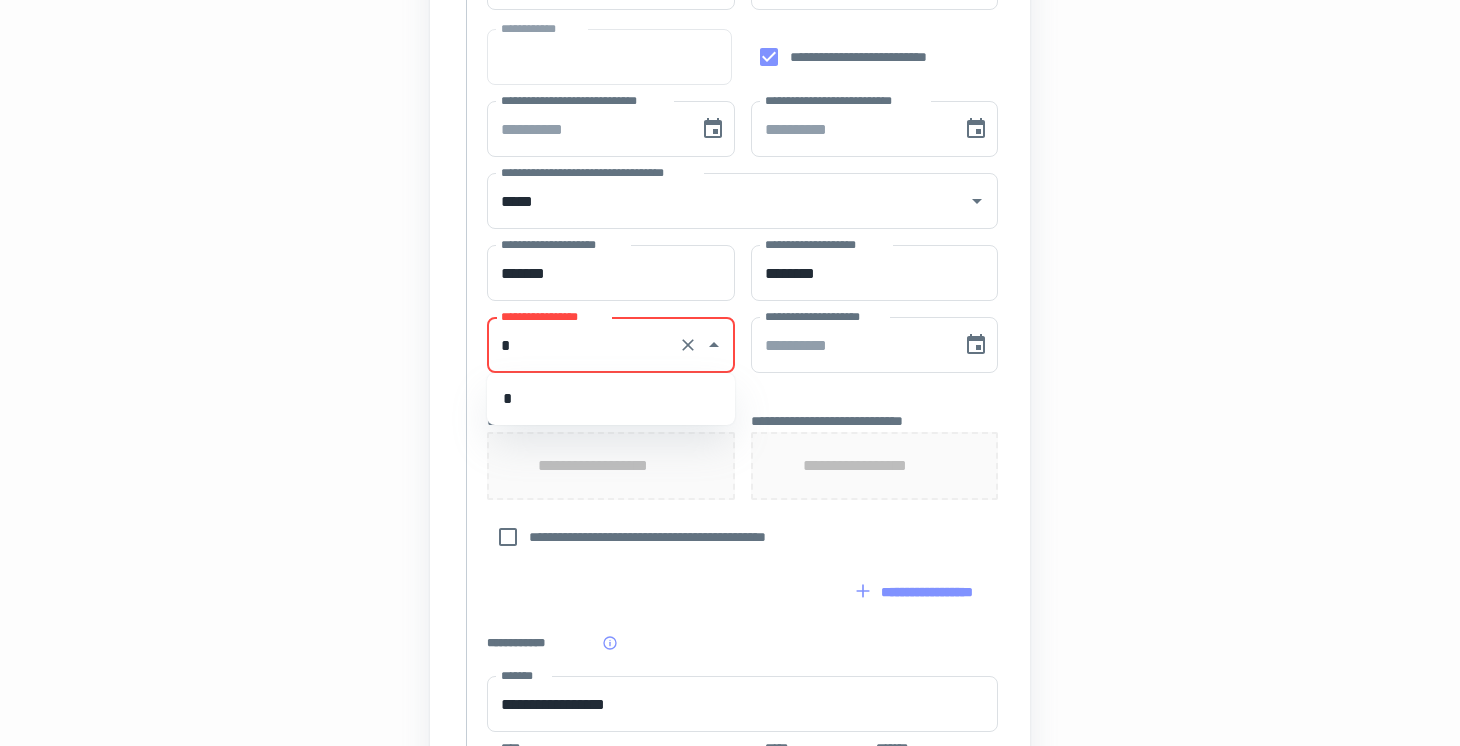 click on "*" at bounding box center [611, 399] 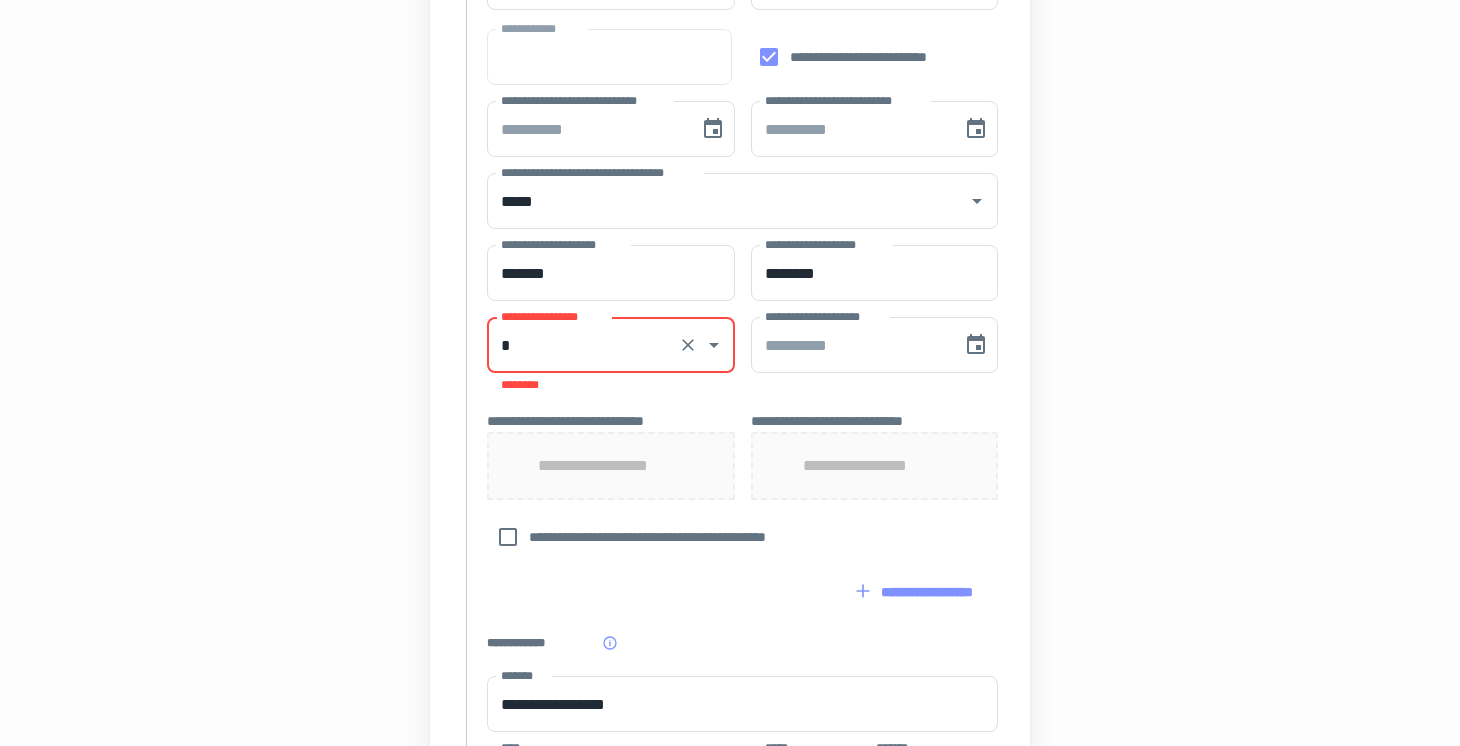 type on "*" 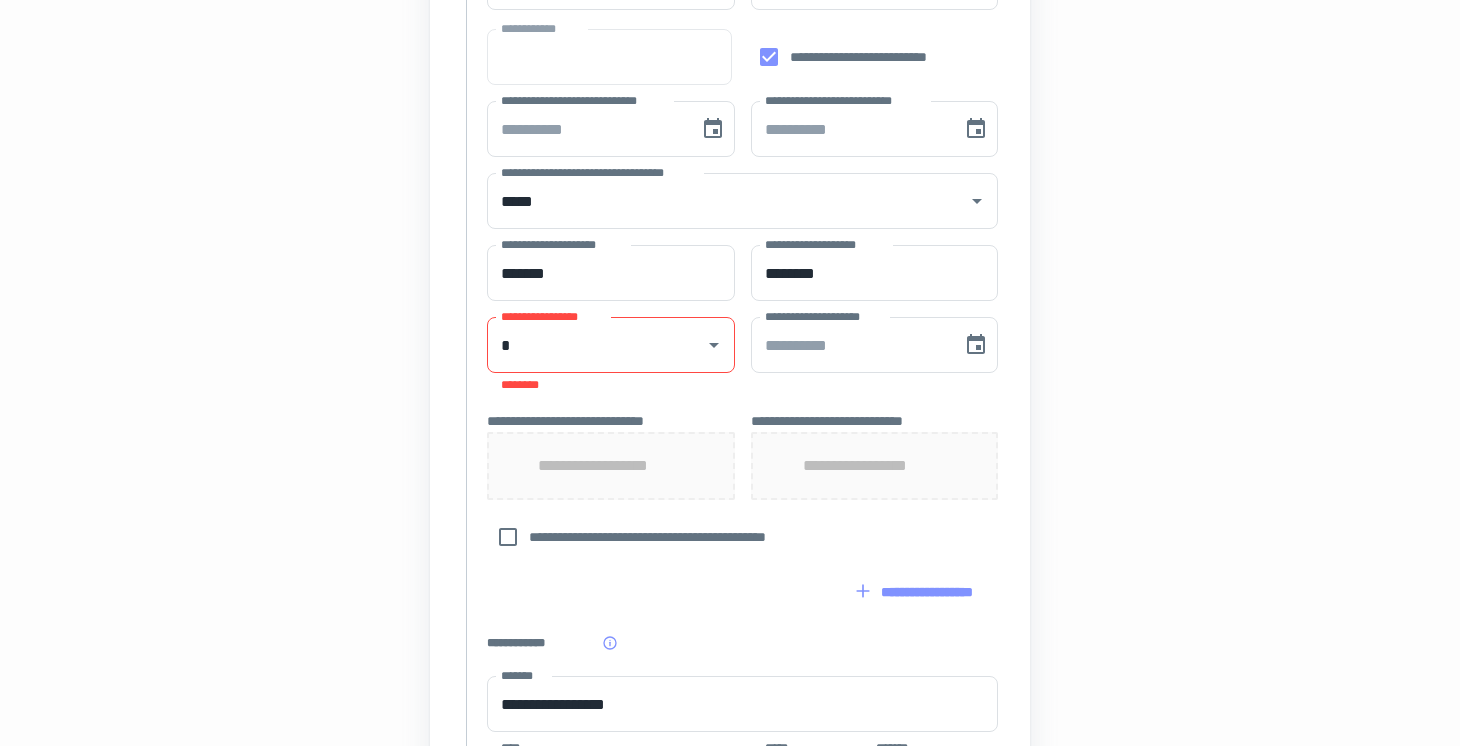 click on "[FIRST] [LAST] [PHONE] [EMAIL] [ADDRESS] [CITY] [STATE] [POSTAL_CODE] [COUNTRY] [DATE] [TIME] [BIRTH_DATE] [AGE] [CREDIT_CARD] [PASSPORT] [DRIVER_LICENSE] [SSN]" at bounding box center (730, 209) 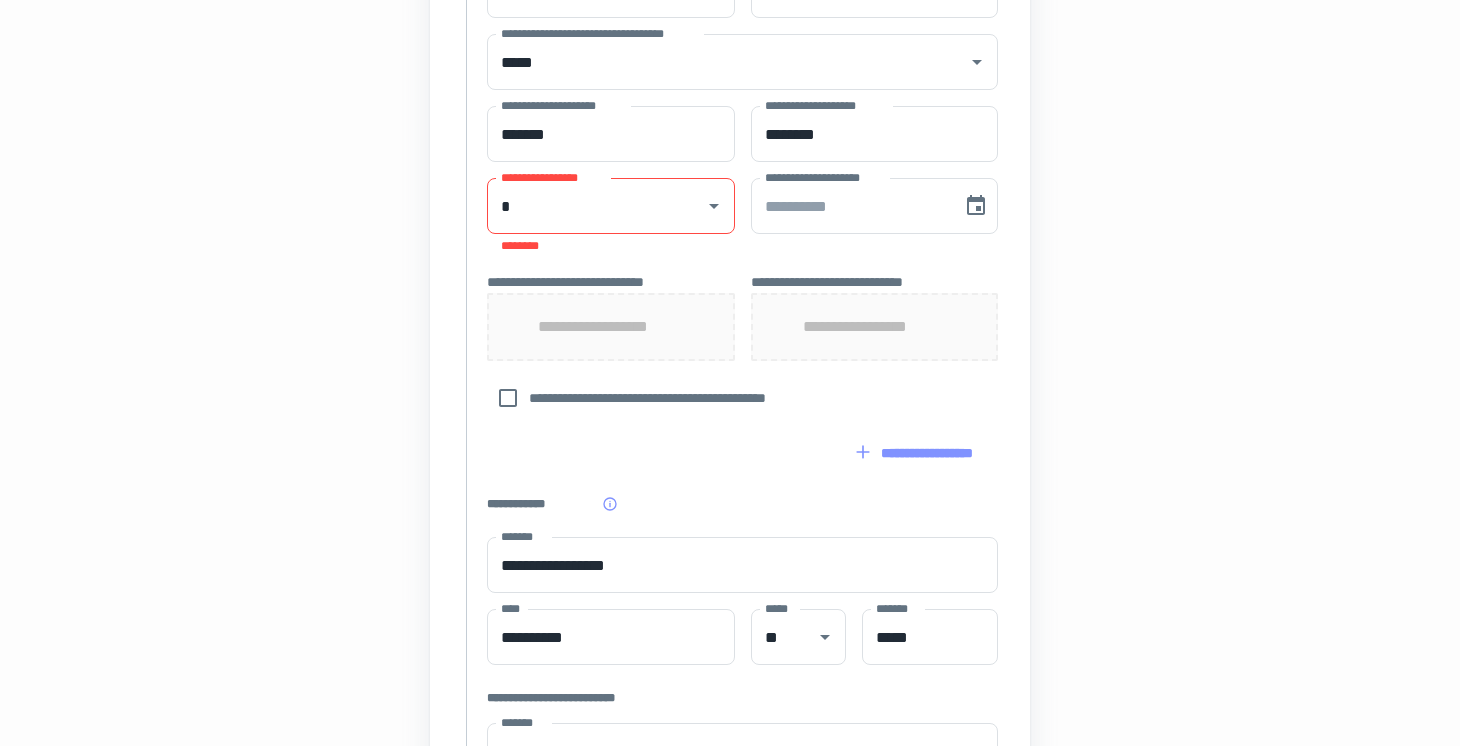 scroll, scrollTop: 908, scrollLeft: 0, axis: vertical 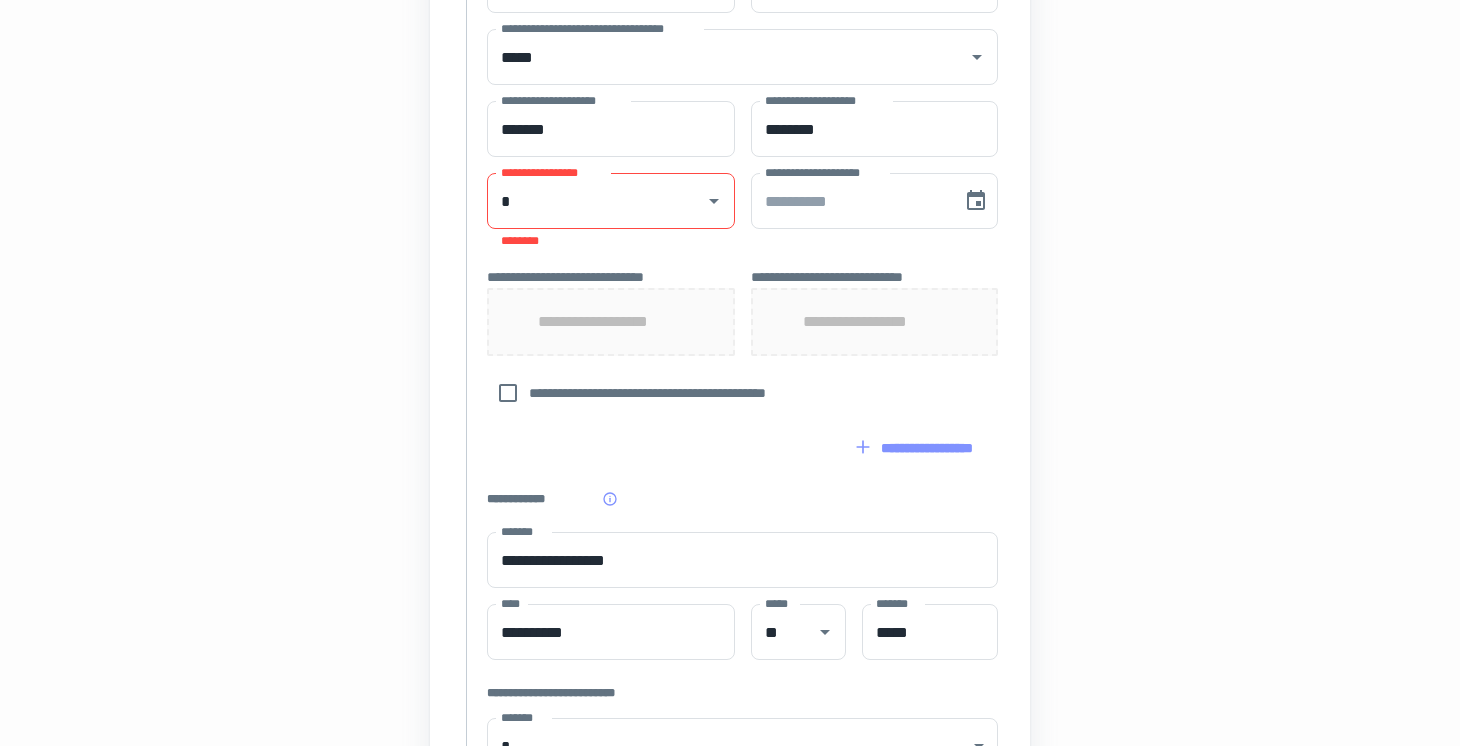 click on "[FIRST] [LAST] [PHONE] [EMAIL] [ADDRESS] [CITY] [STATE] [POSTAL_CODE] [COUNTRY] [DATE] [TIME] [BIRTH_DATE] [AGE] [CREDIT_CARD] [PASSPORT] [DRIVER_LICENSE] [SSN]" at bounding box center [730, 65] 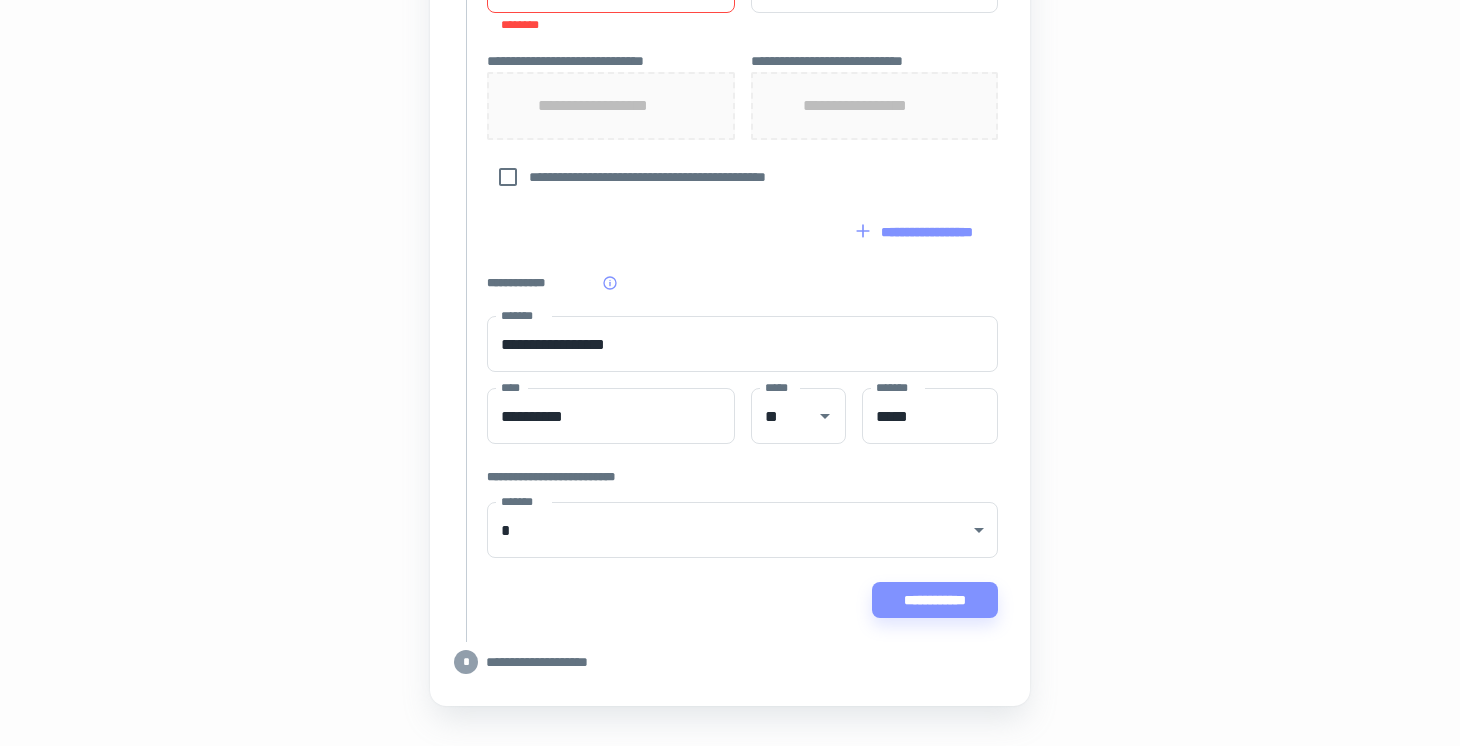 scroll, scrollTop: 1164, scrollLeft: 0, axis: vertical 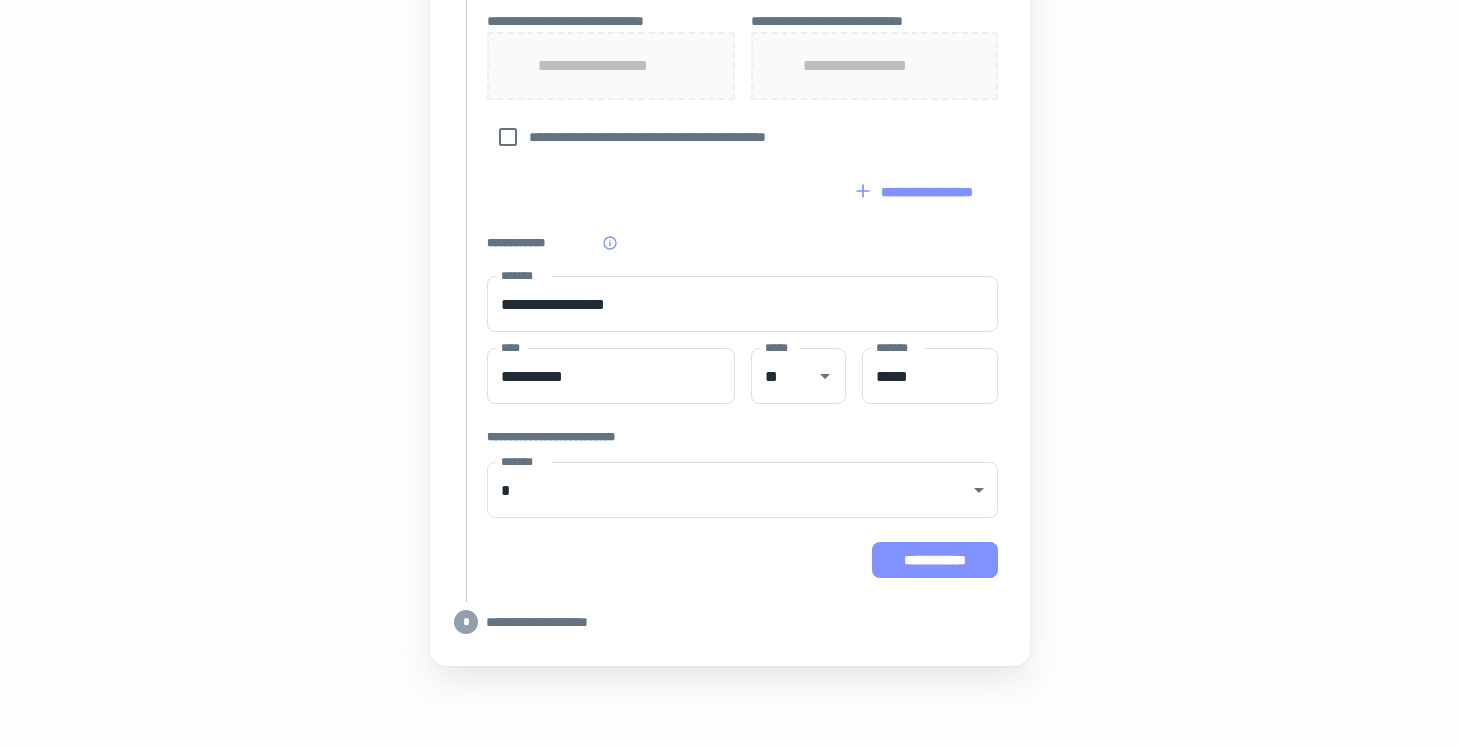 click on "**********" at bounding box center [935, 560] 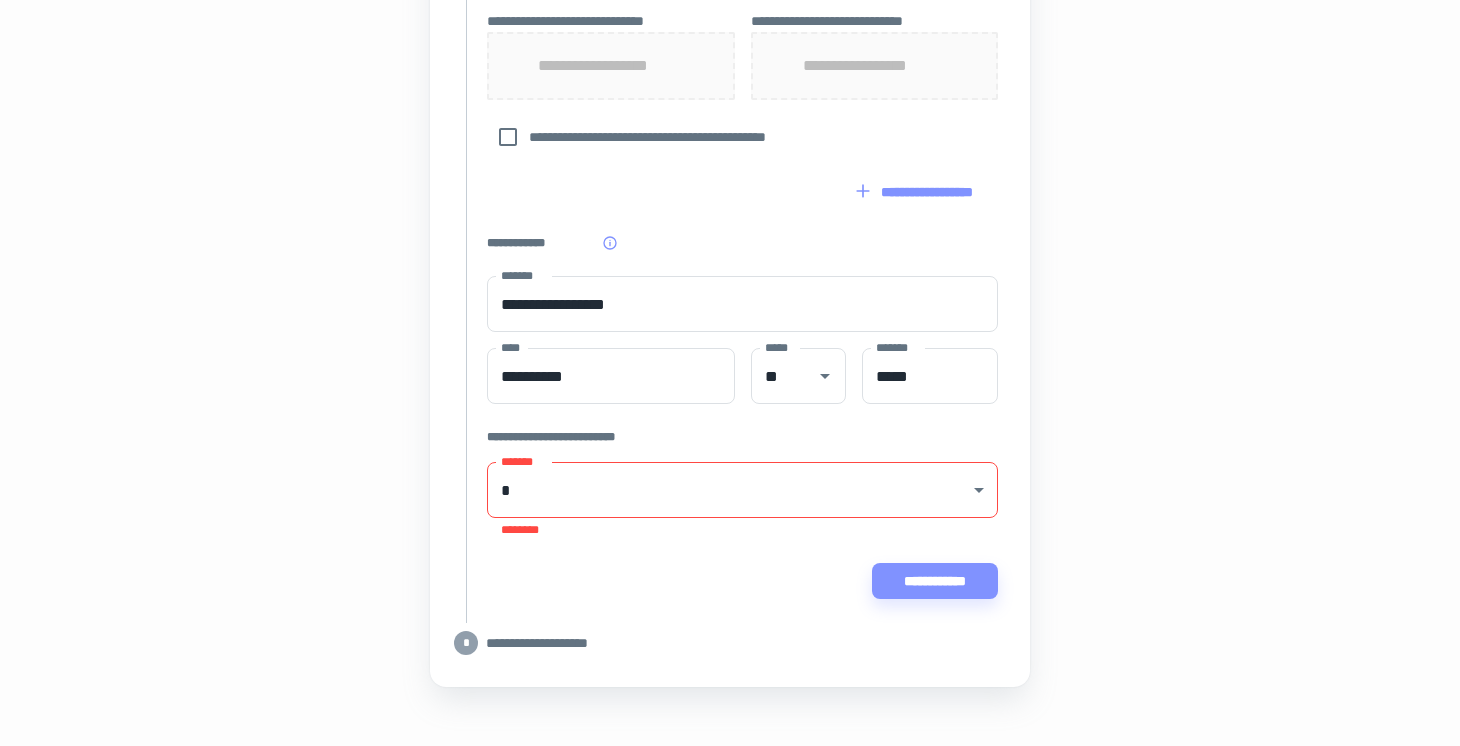 click on "[FIRST] [LAST] [PHONE] [EMAIL] [ADDRESS] [CITY] [STATE] [POSTAL_CODE] [COUNTRY] [DATE] [TIME] [BIRTH_DATE] [AGE] [CREDIT_CARD] [PASSPORT] [DRIVER_LICENSE] [SSN]" at bounding box center [730, -791] 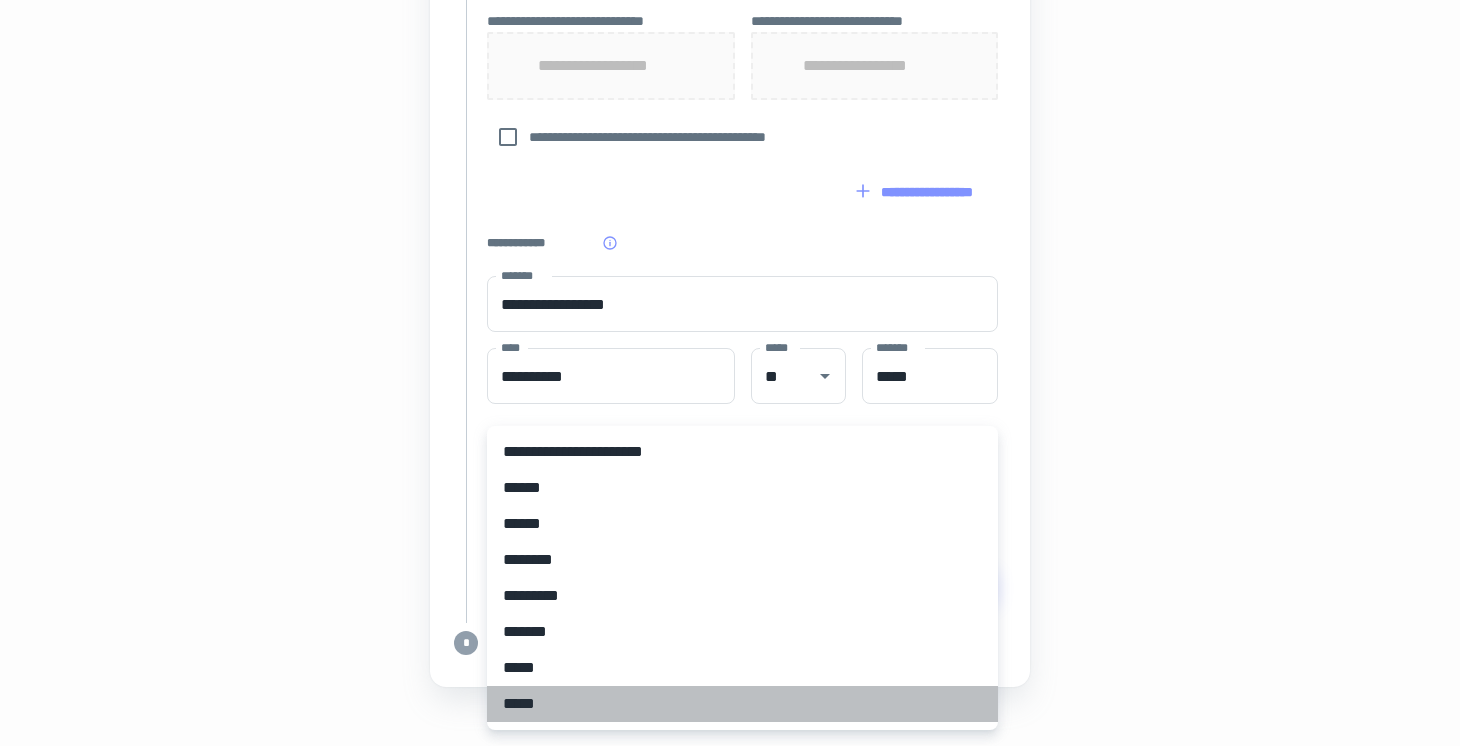 click on "*****" at bounding box center [742, 704] 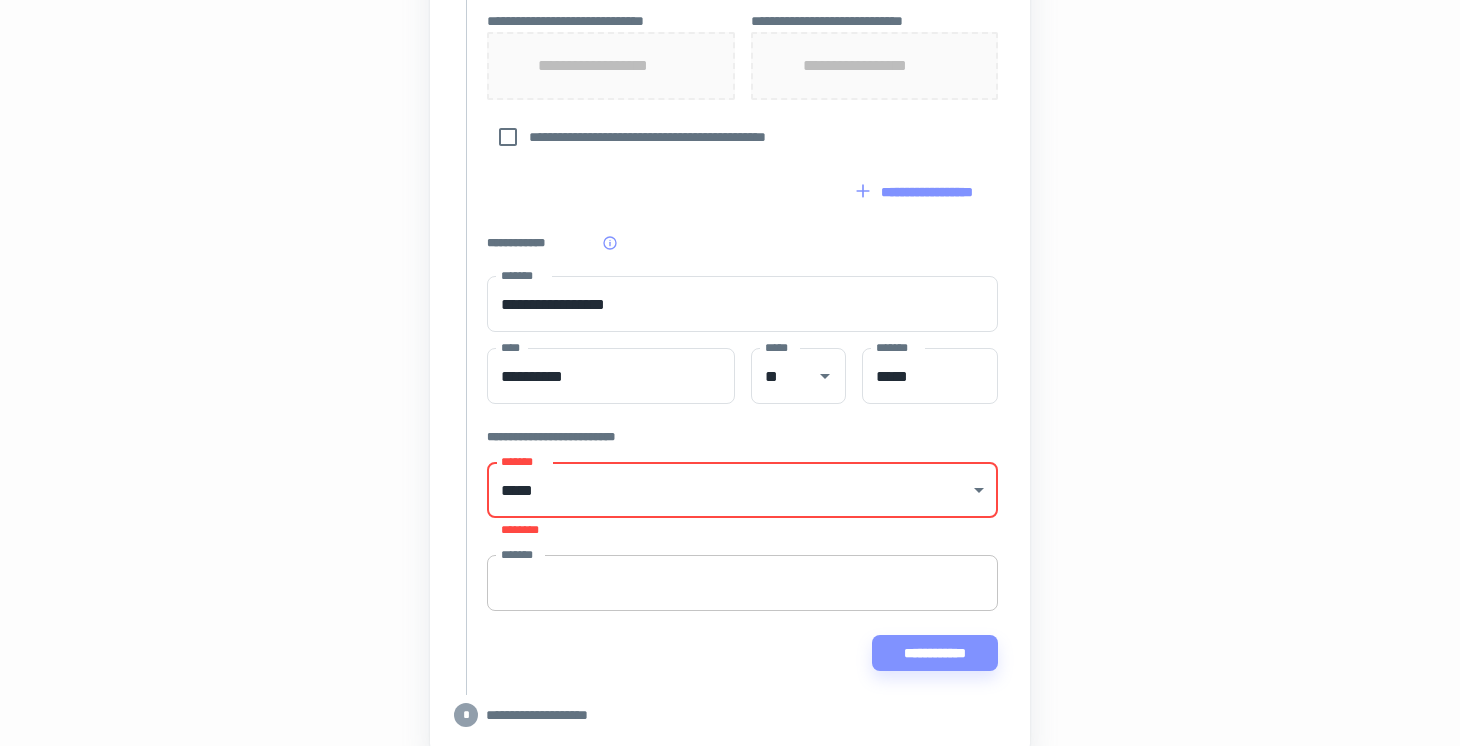 click on "*******" at bounding box center [742, 583] 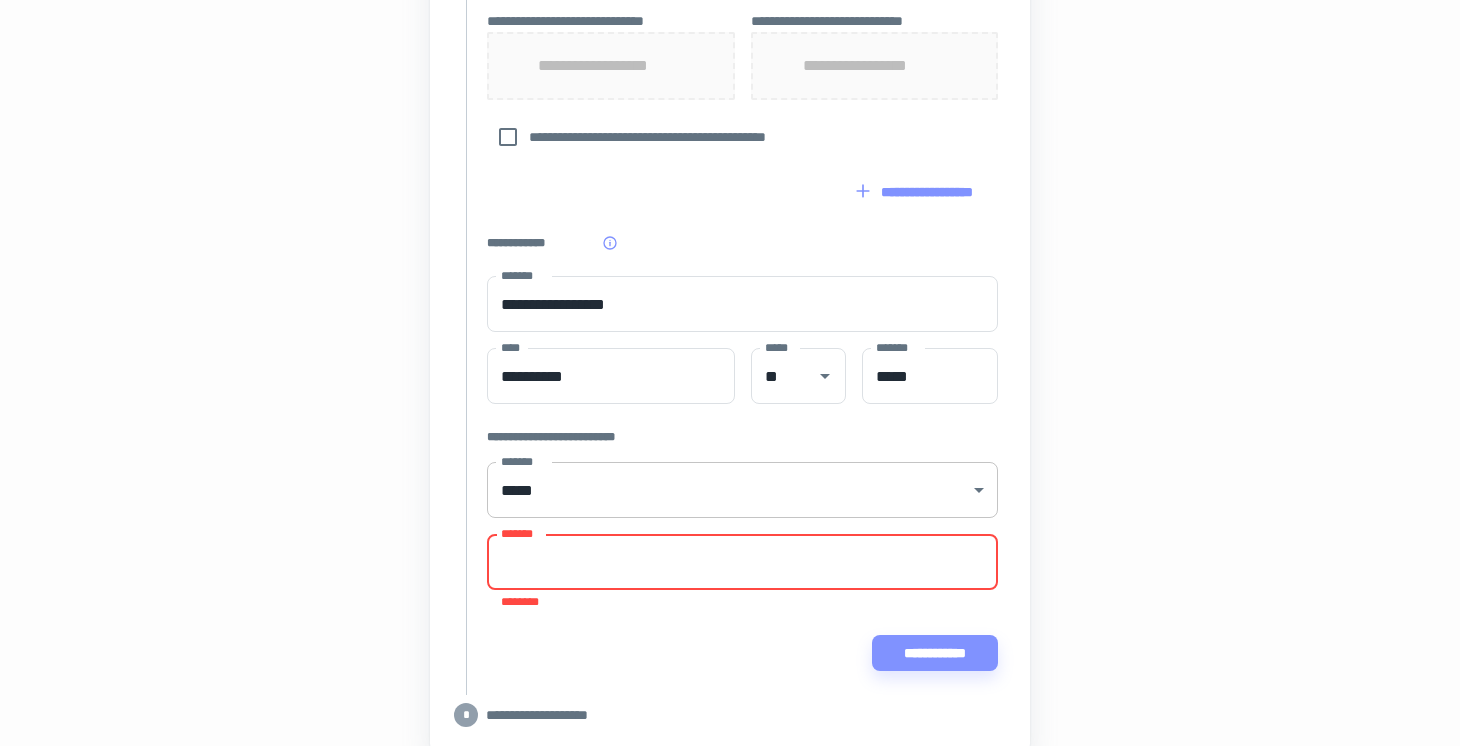 click on "[FIRST] [LAST] [PHONE] [EMAIL] [ADDRESS] [CITY] [STATE] [POSTAL_CODE] [COUNTRY] [DATE] [TIME] [BIRTH_DATE] [AGE] [CREDIT_CARD] [PASSPORT] [DRIVER_LICENSE] [SSN]" at bounding box center [730, -791] 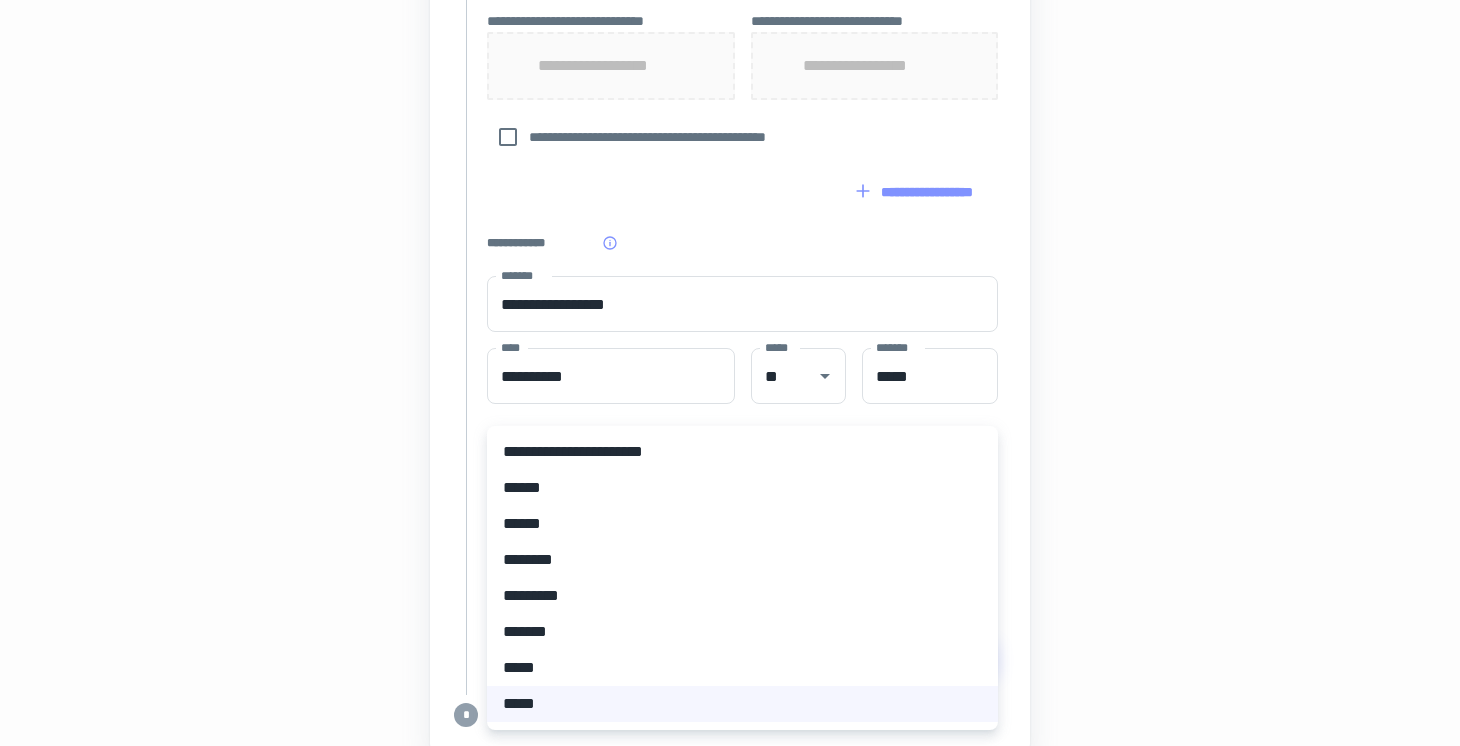 click on "******" at bounding box center (742, 488) 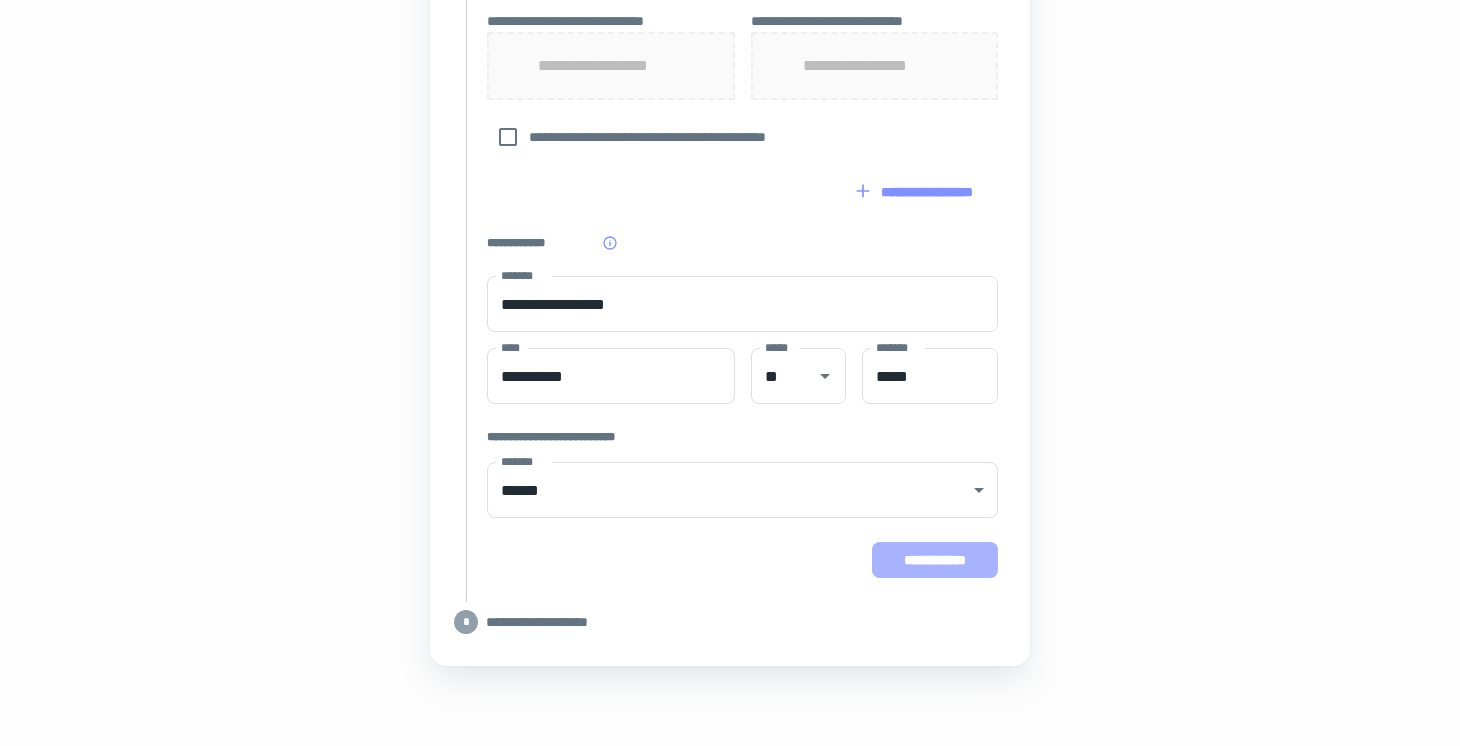 click on "**********" at bounding box center (935, 560) 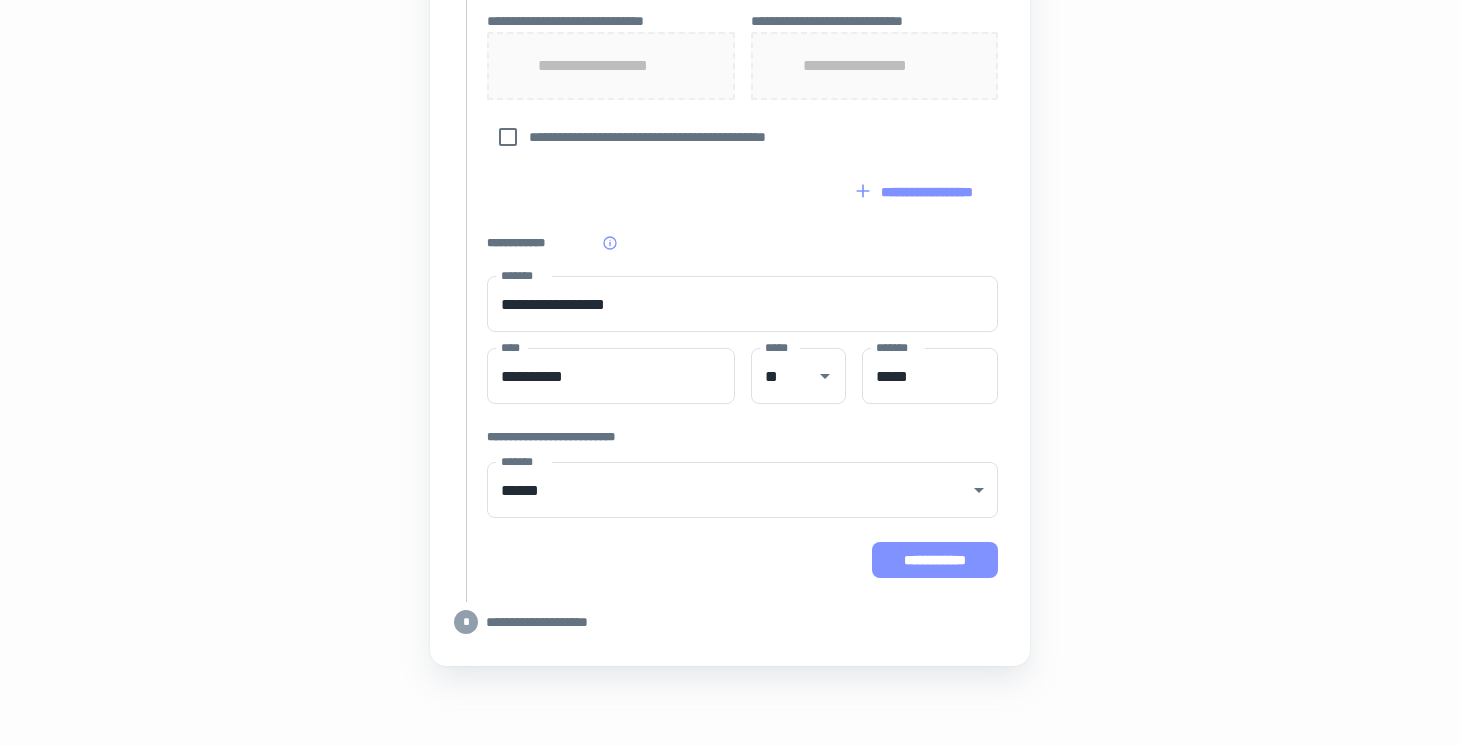 click on "**********" at bounding box center [935, 560] 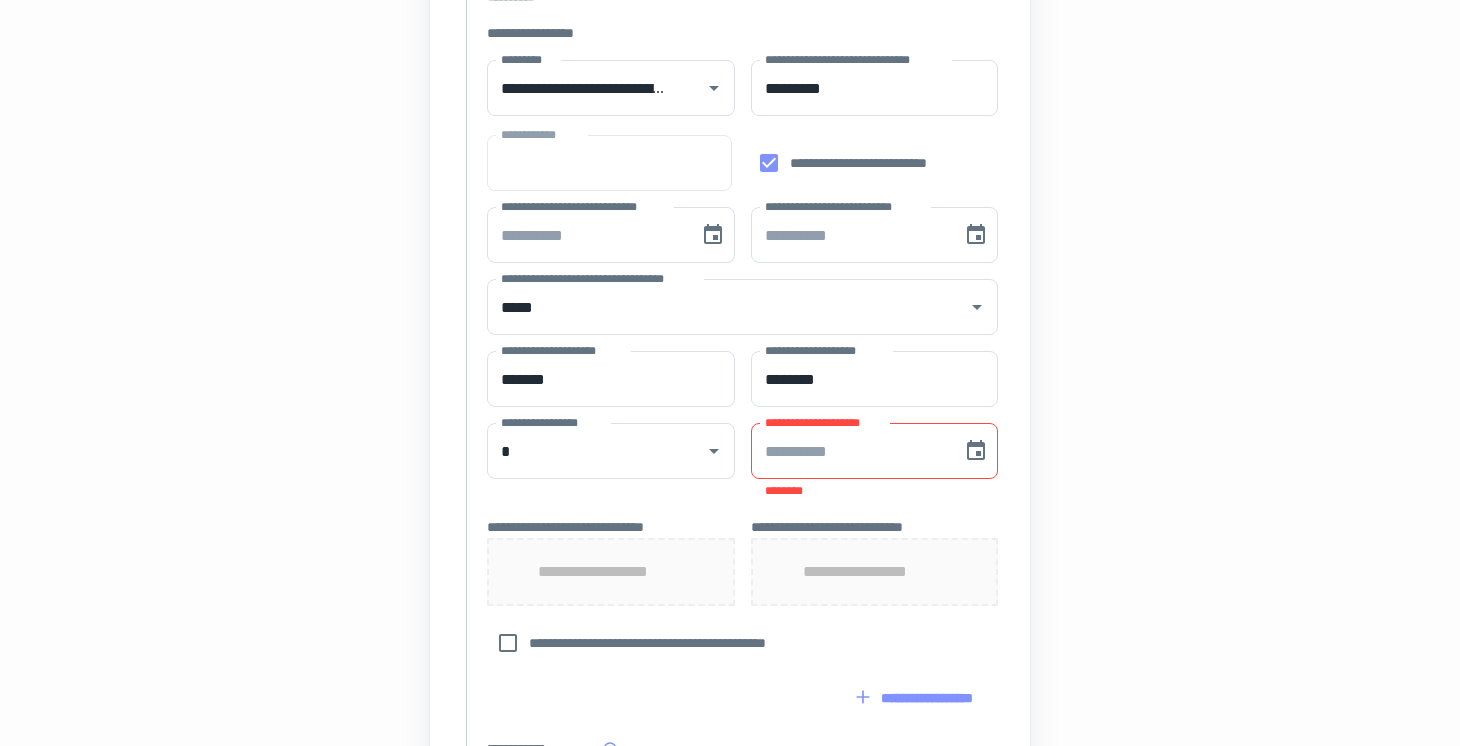 scroll, scrollTop: 641, scrollLeft: 0, axis: vertical 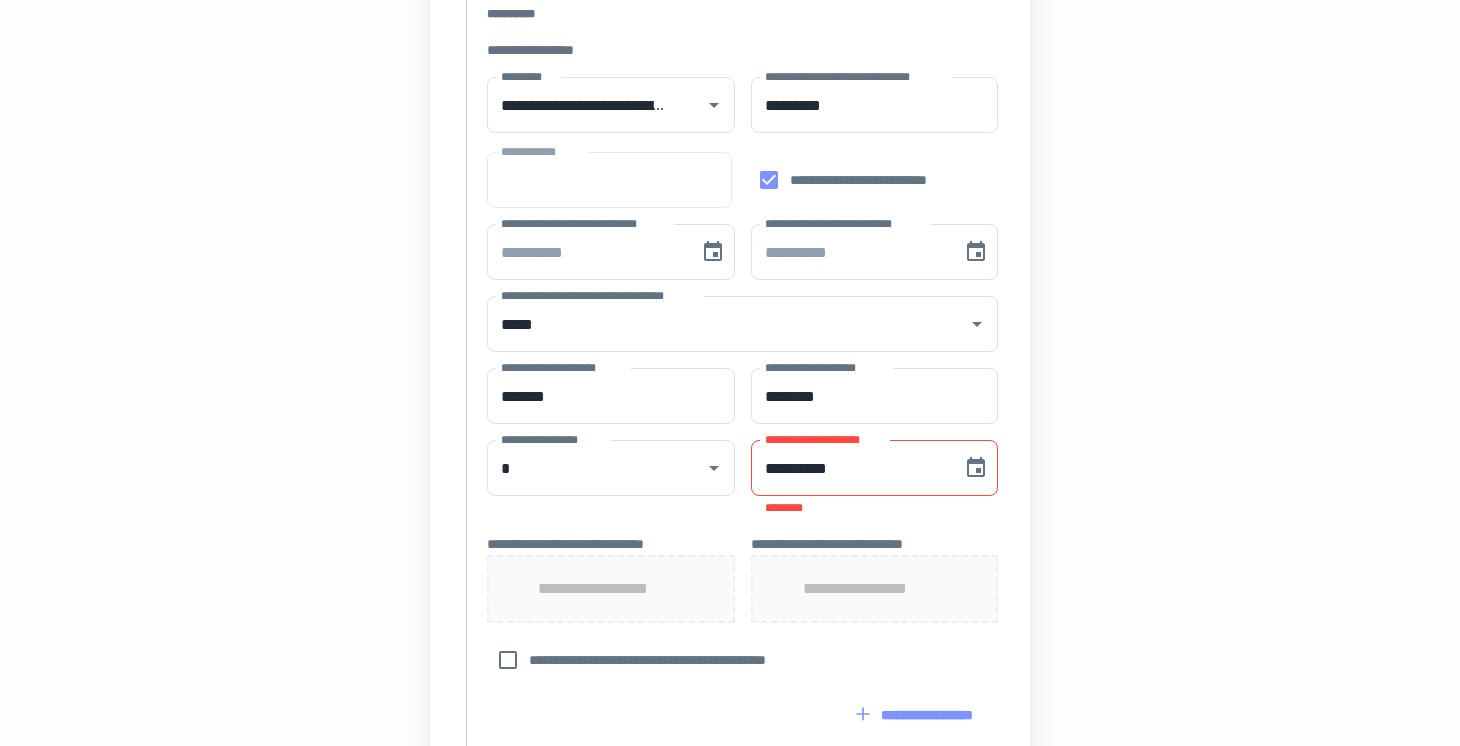 click on "**********" at bounding box center [850, 468] 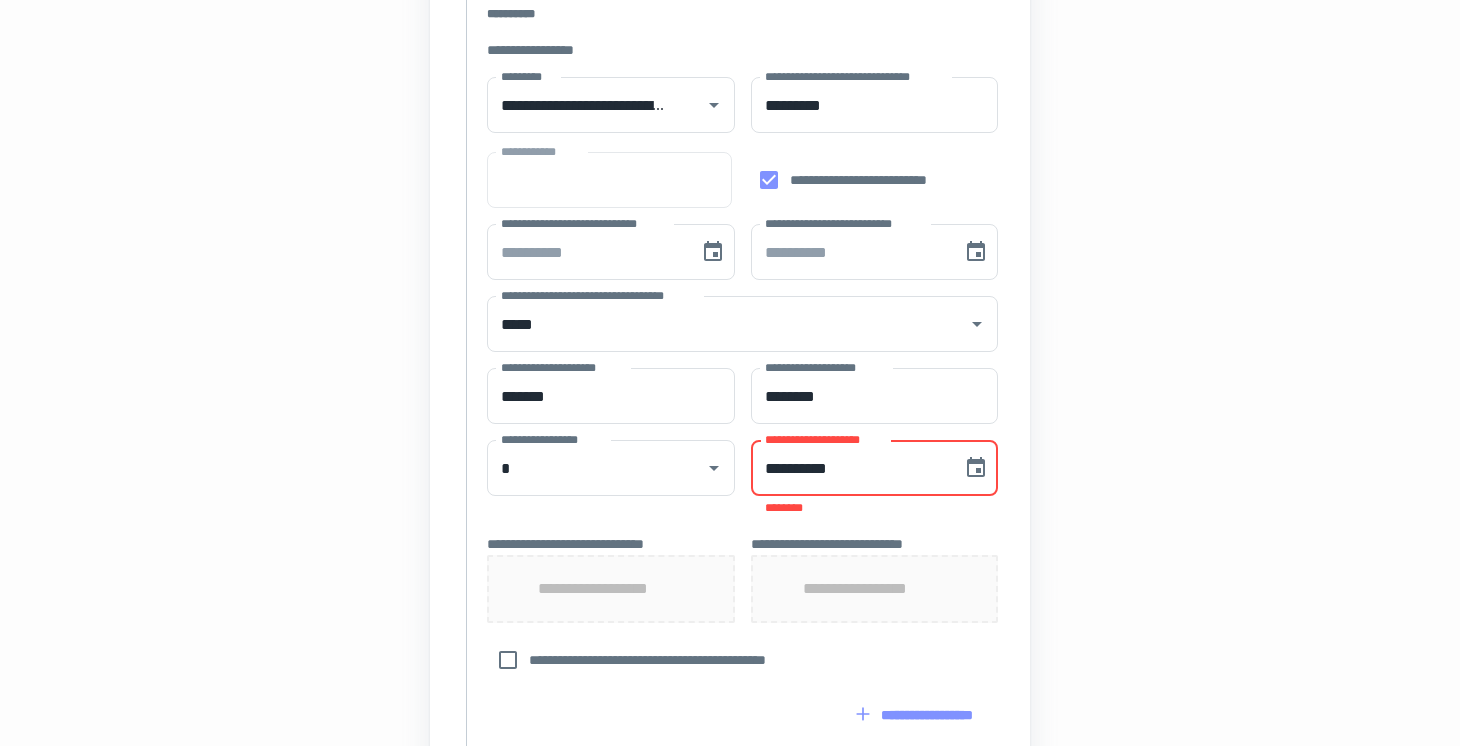 click on "**********" at bounding box center [850, 468] 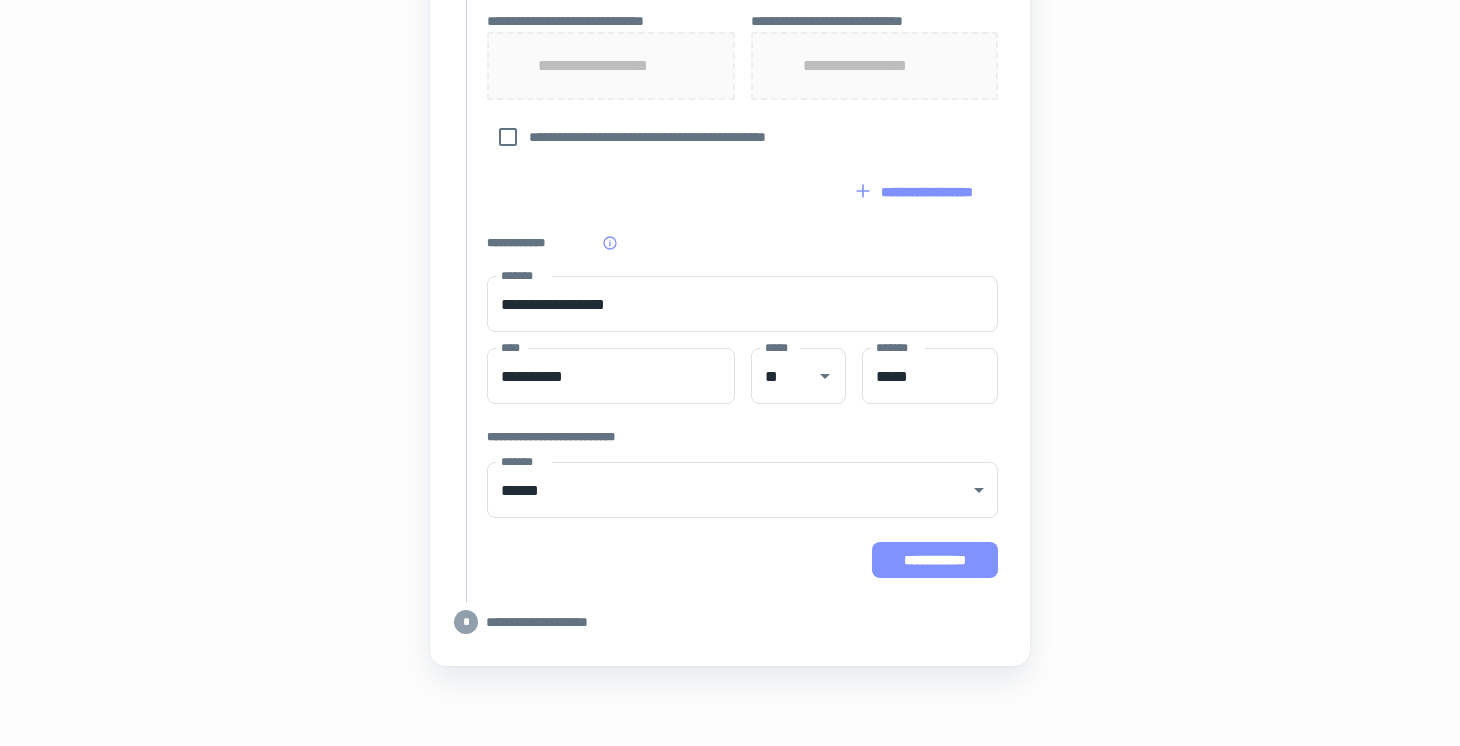 click on "**********" at bounding box center (935, 560) 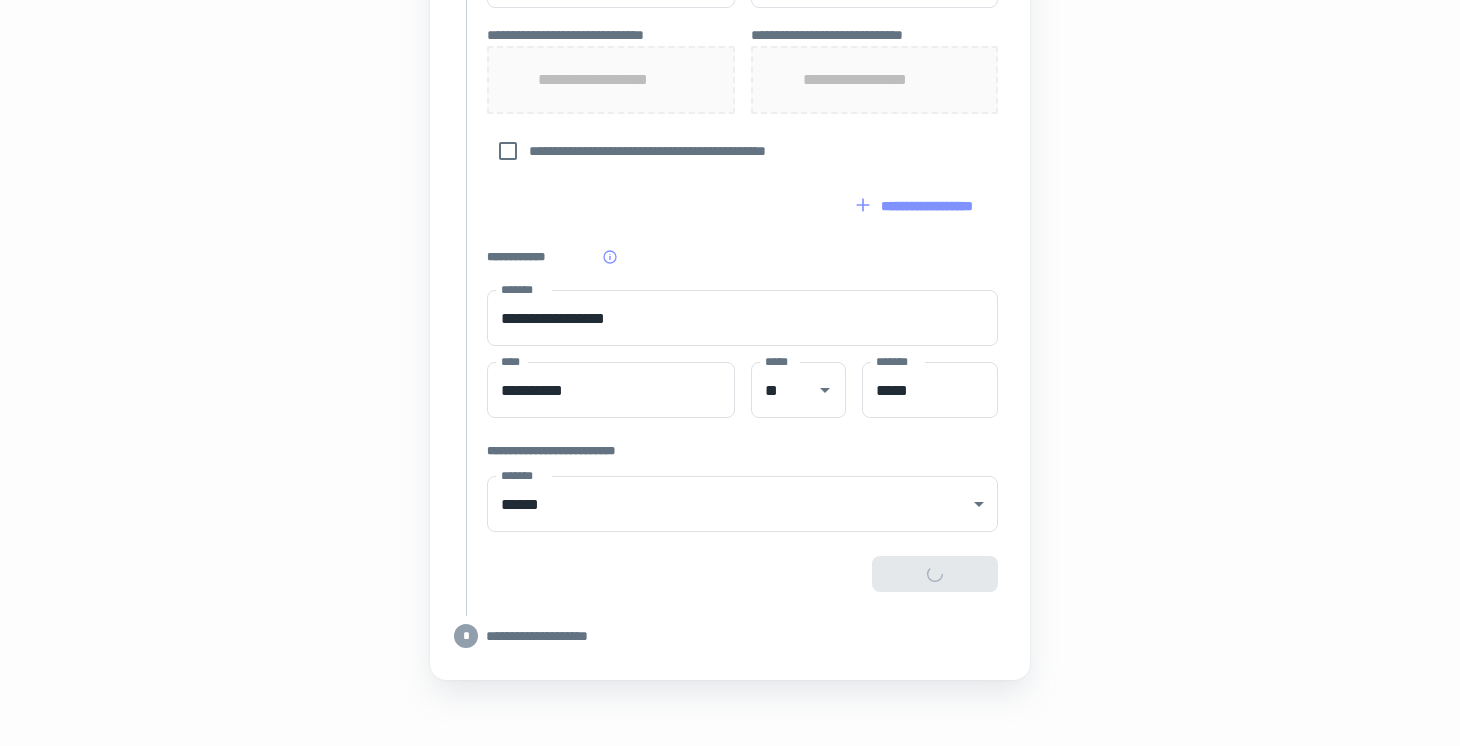 scroll, scrollTop: 1127, scrollLeft: 0, axis: vertical 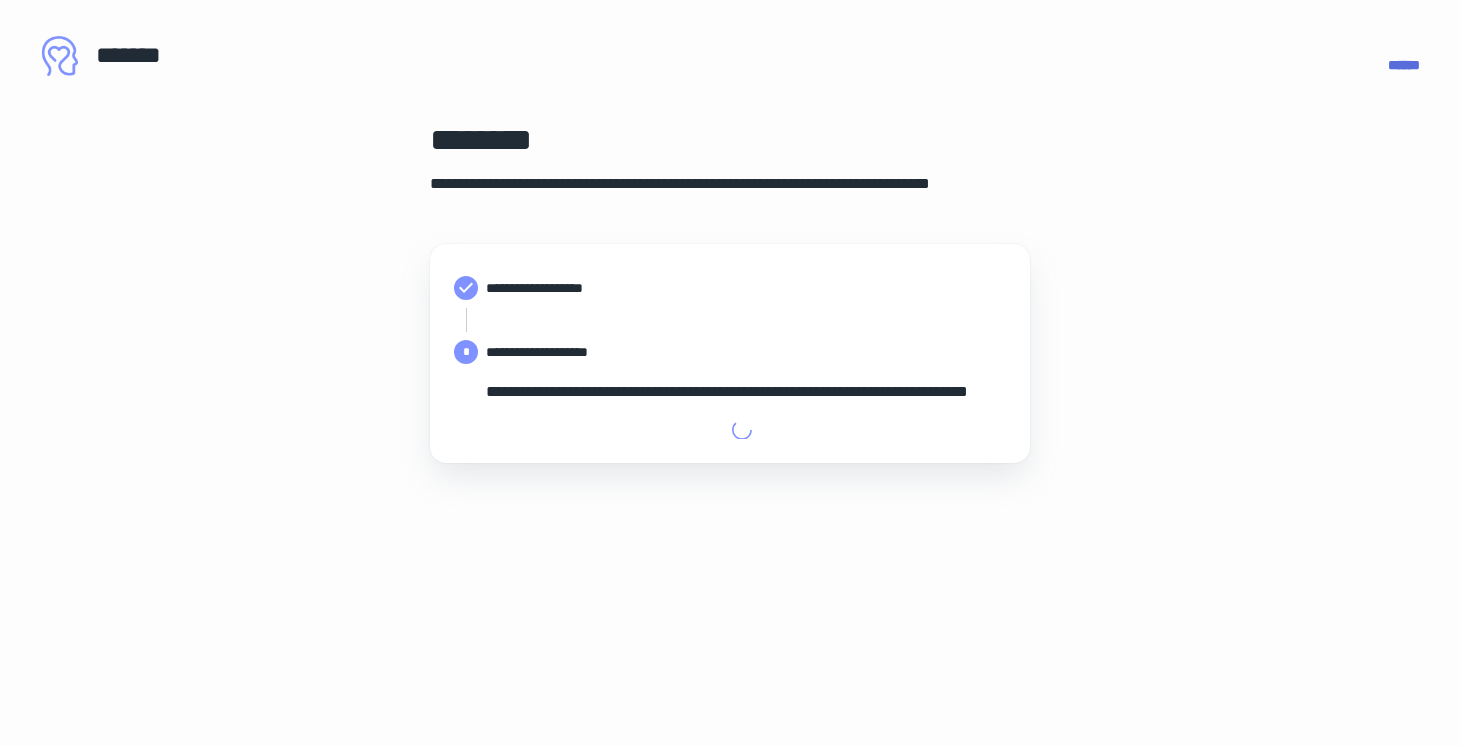 type on "**********" 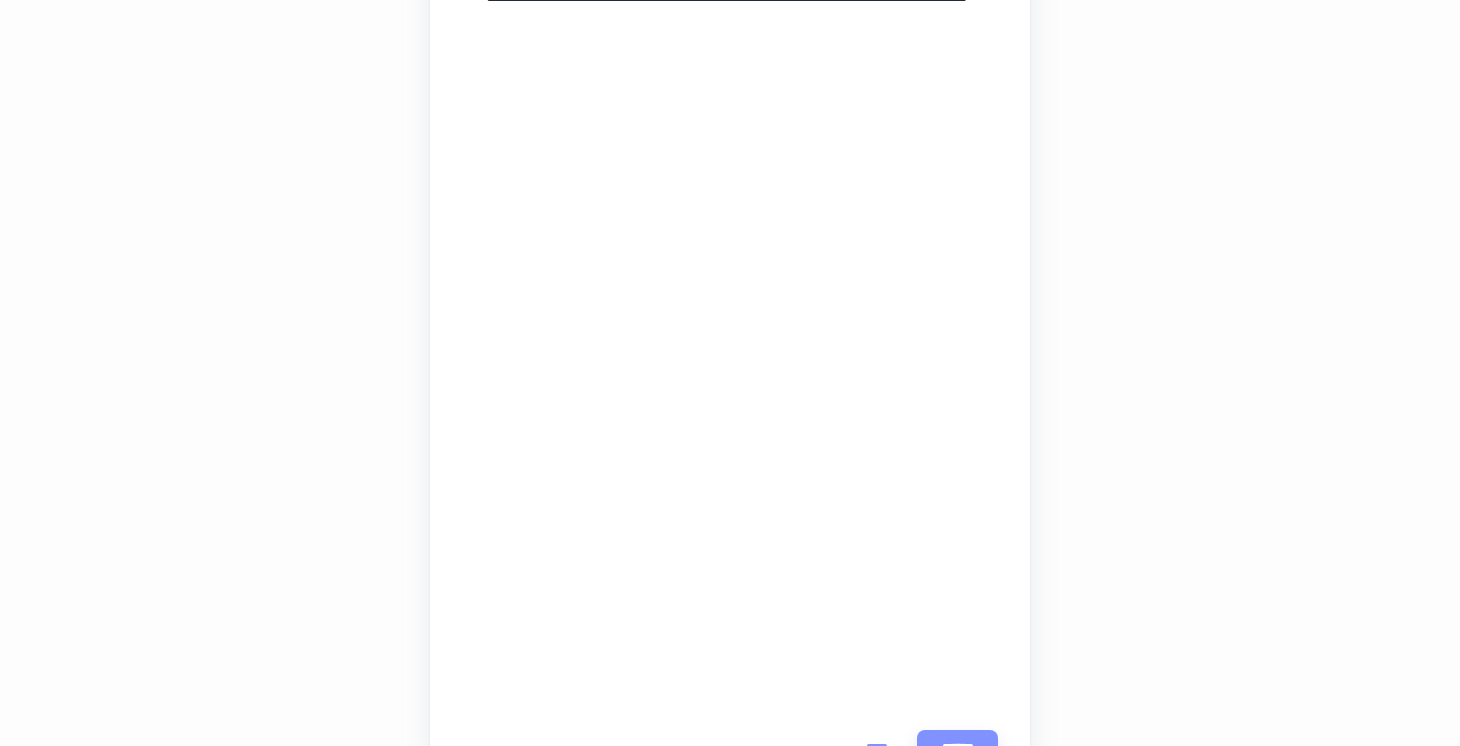 scroll, scrollTop: 513, scrollLeft: 0, axis: vertical 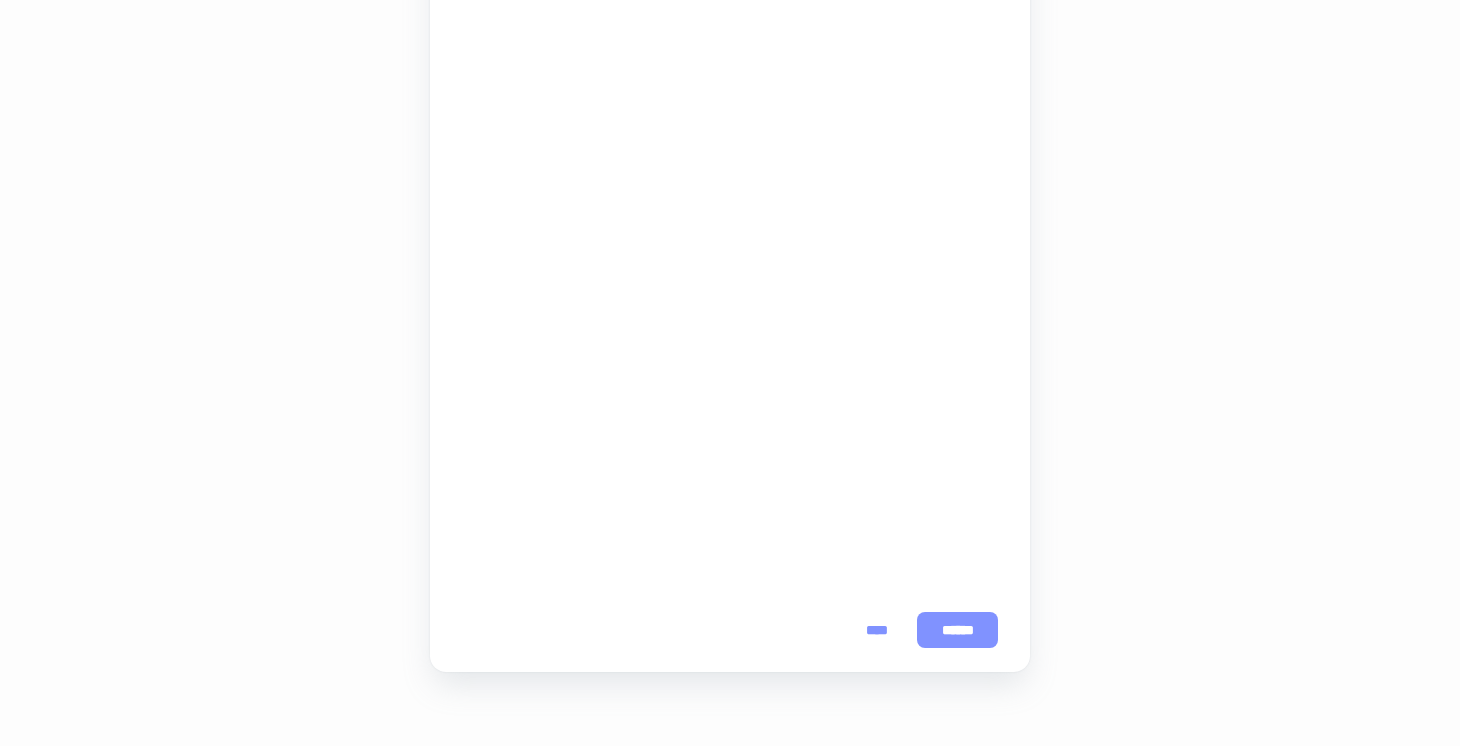 click on "******" at bounding box center (957, 630) 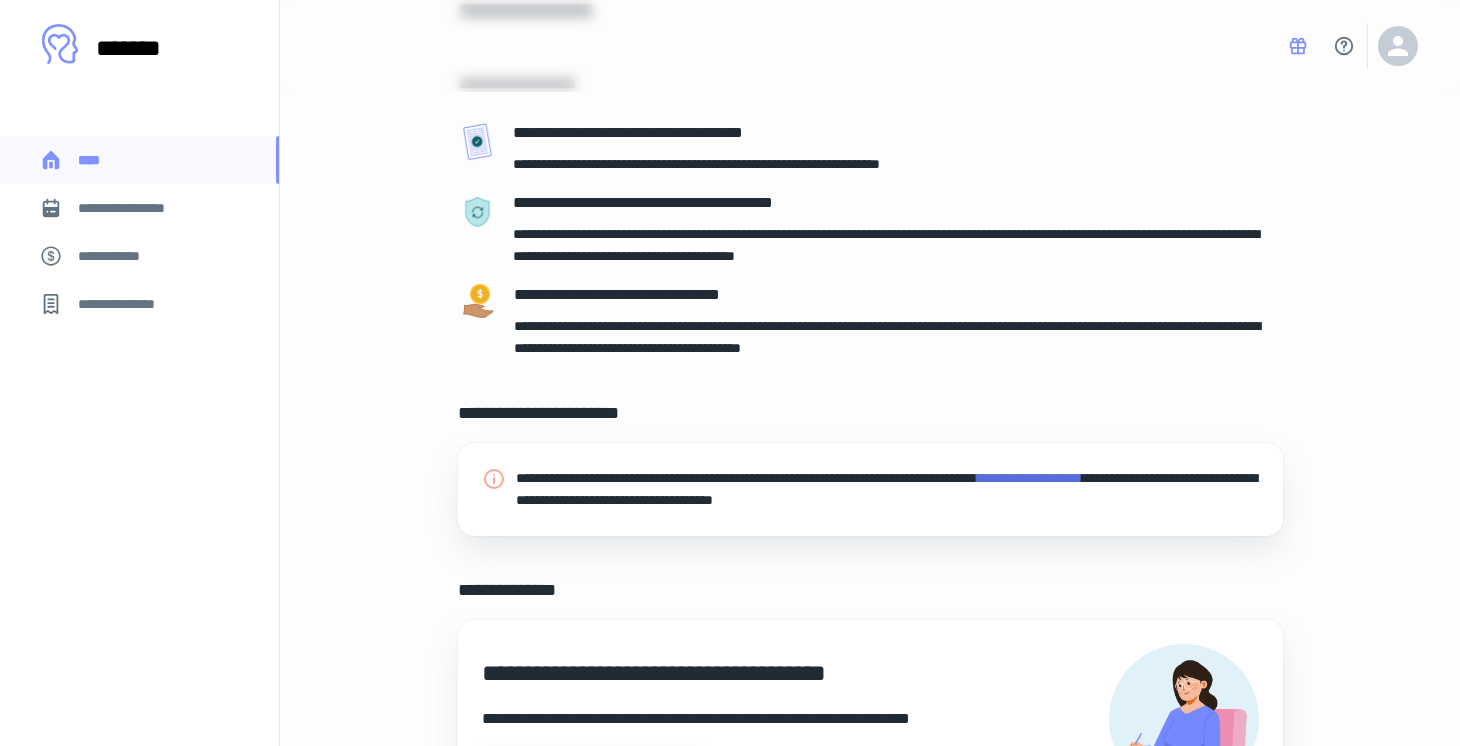 scroll, scrollTop: 121, scrollLeft: 0, axis: vertical 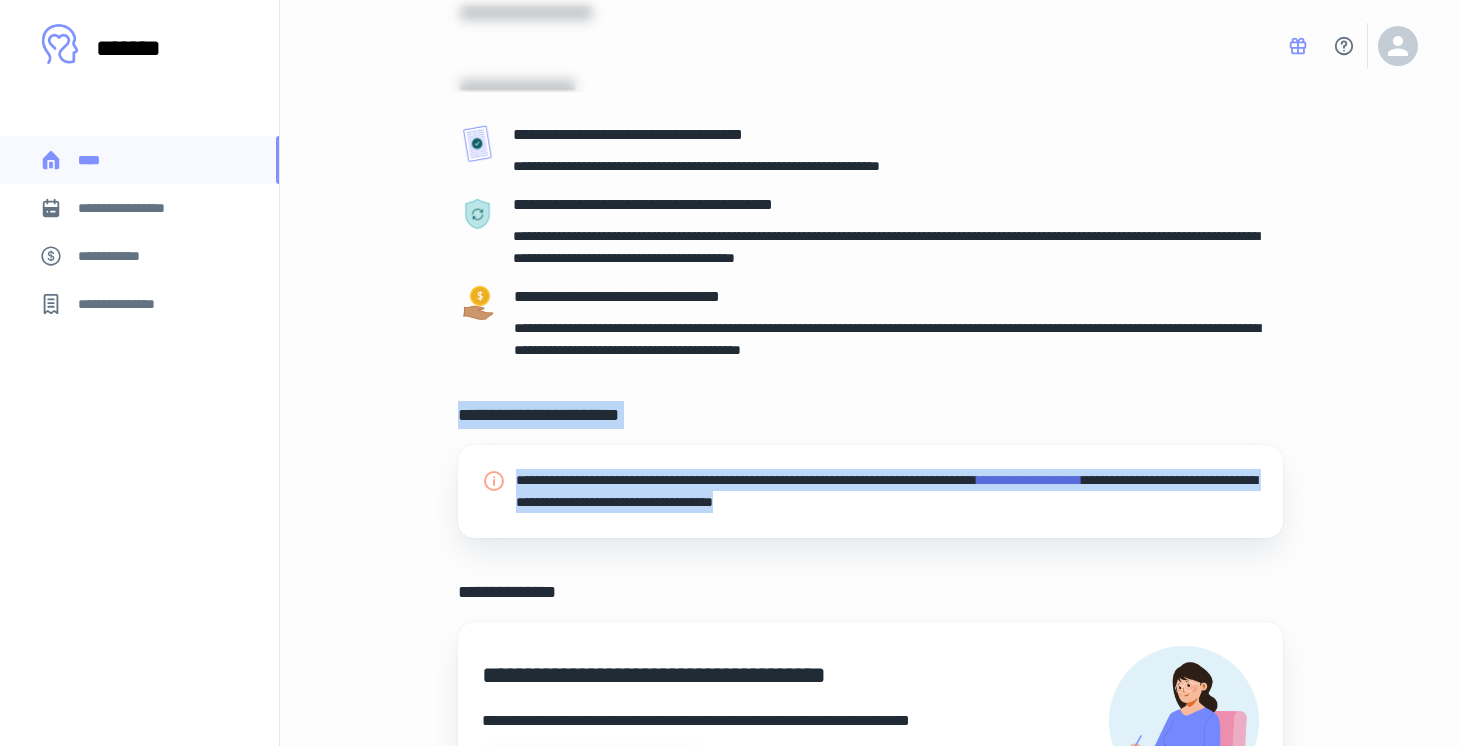 drag, startPoint x: 798, startPoint y: 518, endPoint x: 733, endPoint y: 380, distance: 152.5418 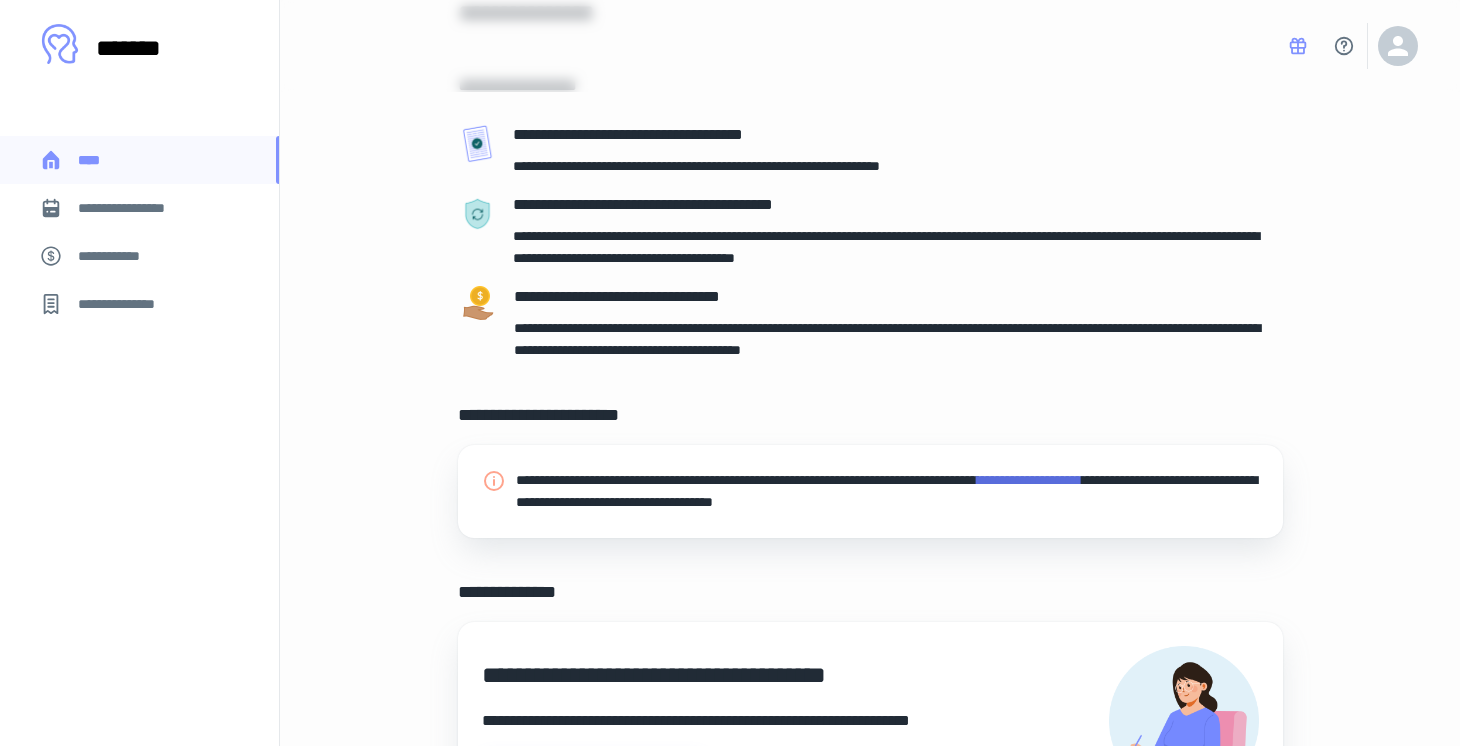 click on "**********" at bounding box center (870, 423) 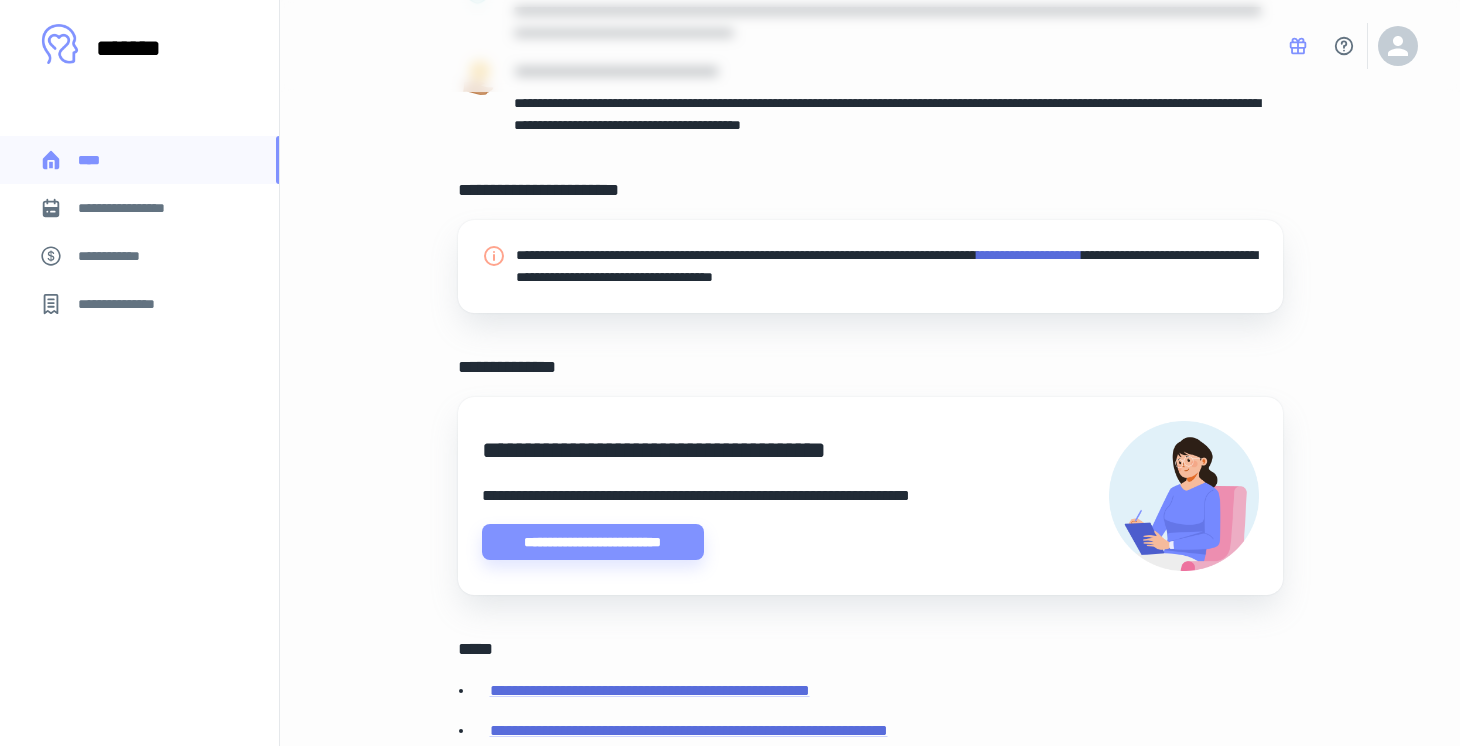 scroll, scrollTop: 438, scrollLeft: 0, axis: vertical 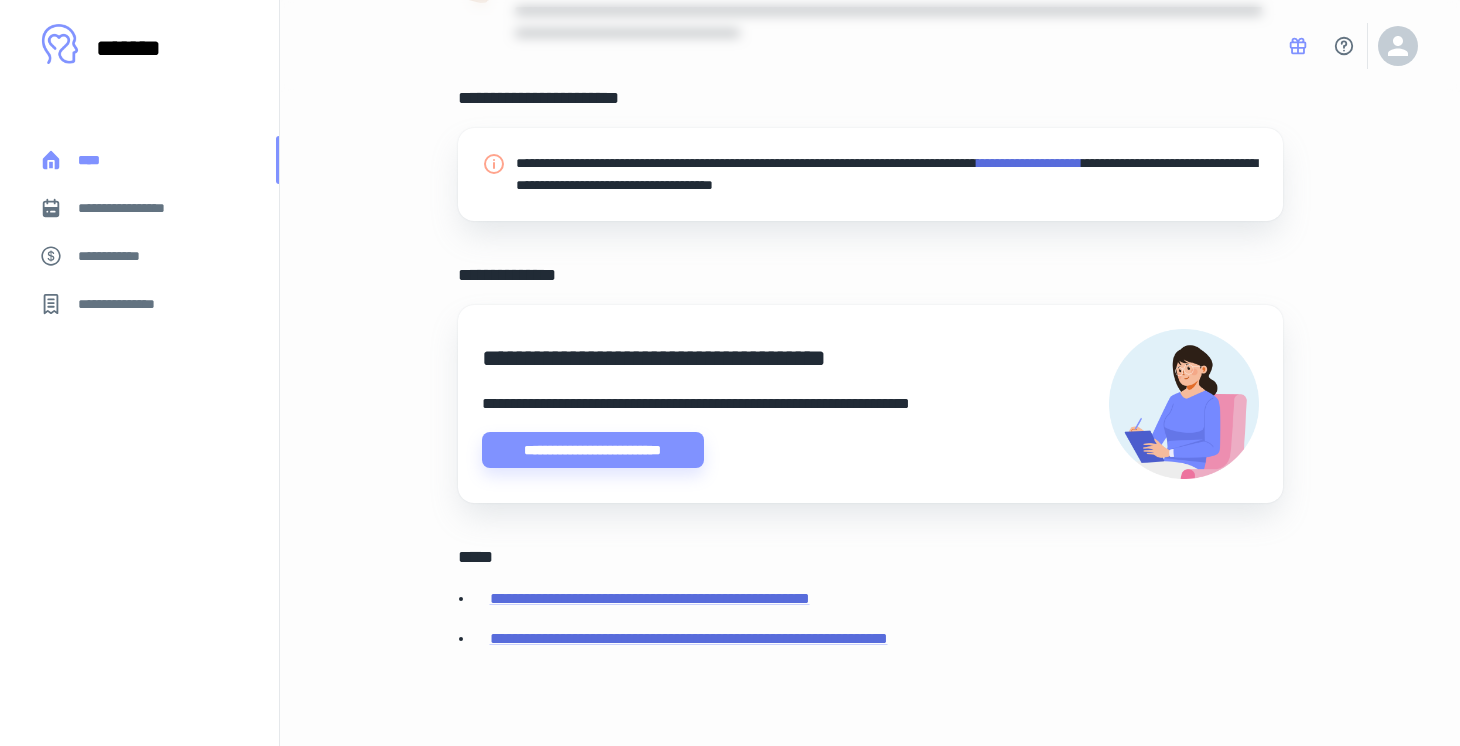 click on "****" at bounding box center (139, 160) 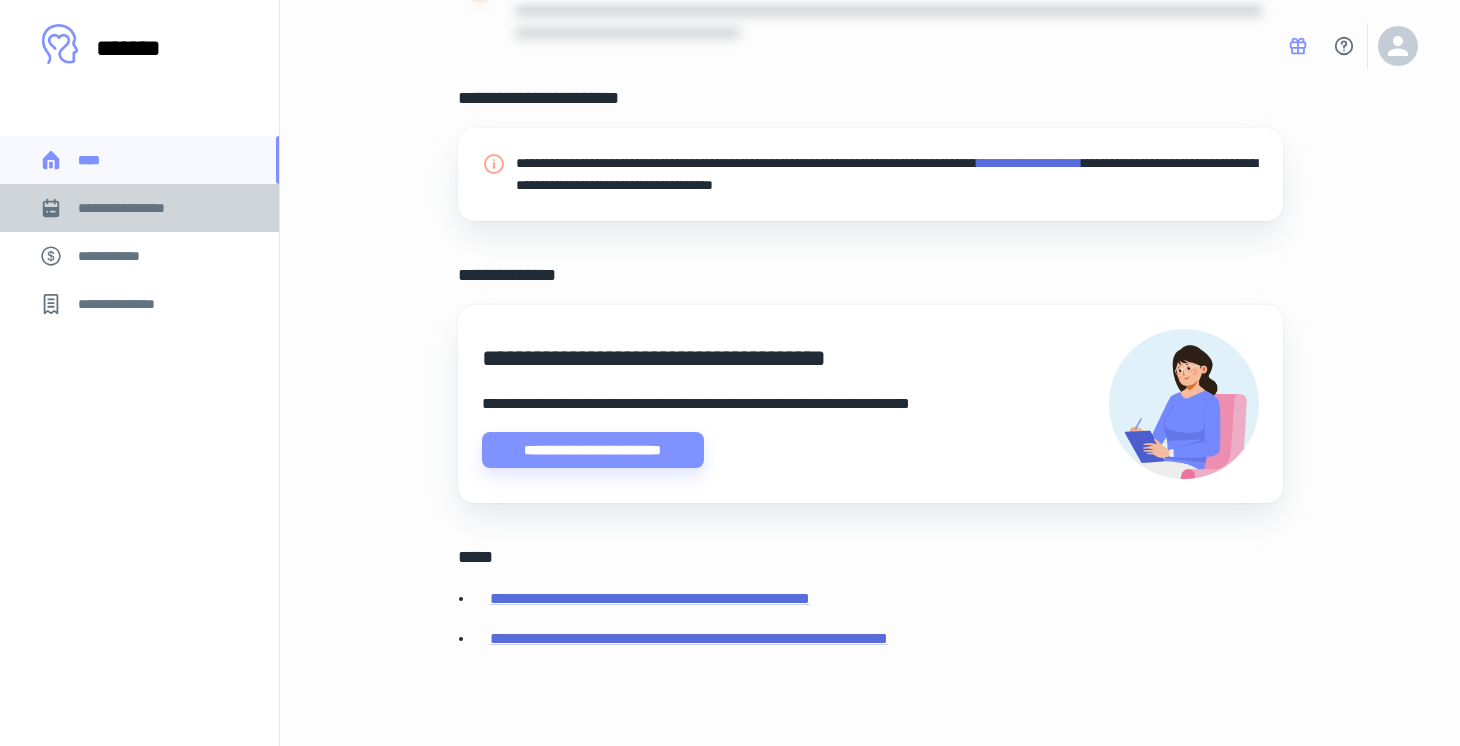 click on "**********" at bounding box center (136, 208) 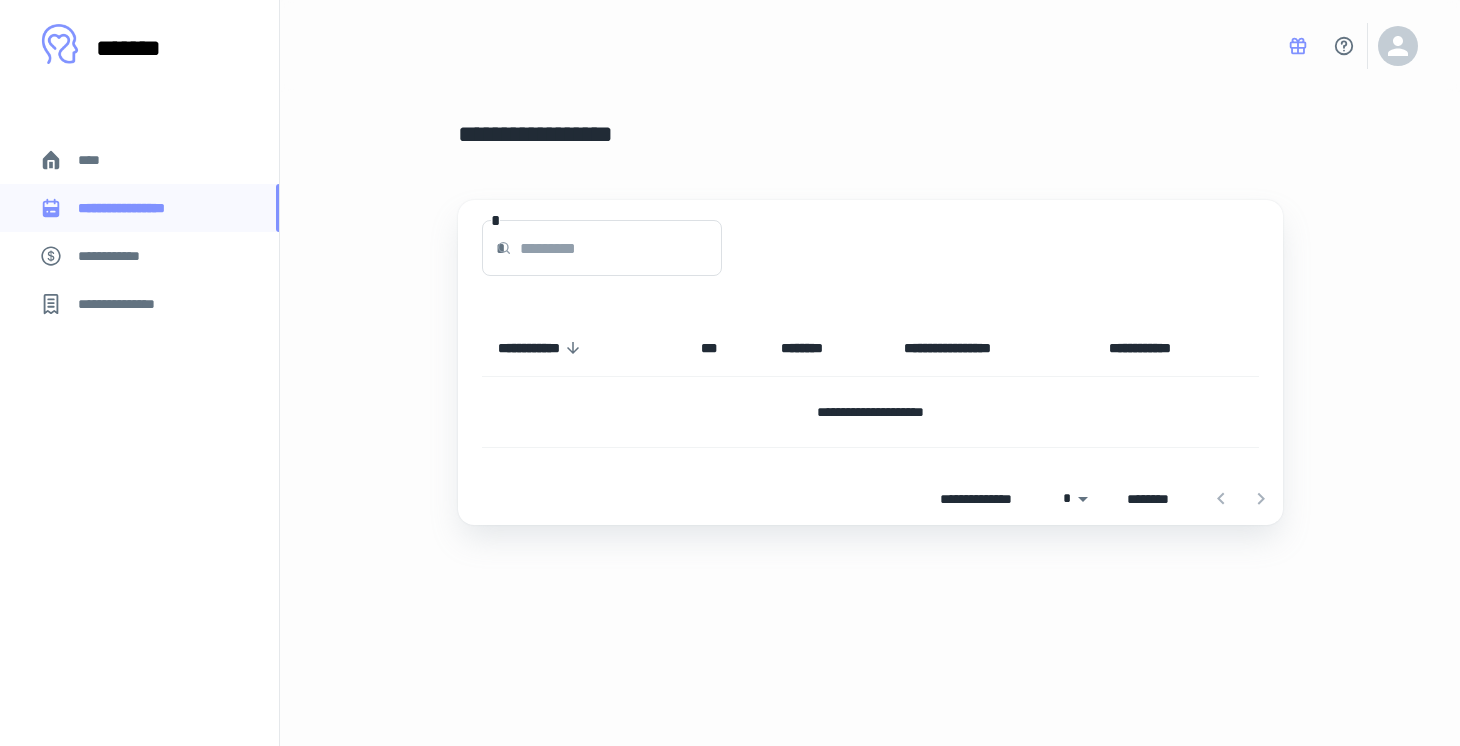 click on "**********" at bounding box center (119, 256) 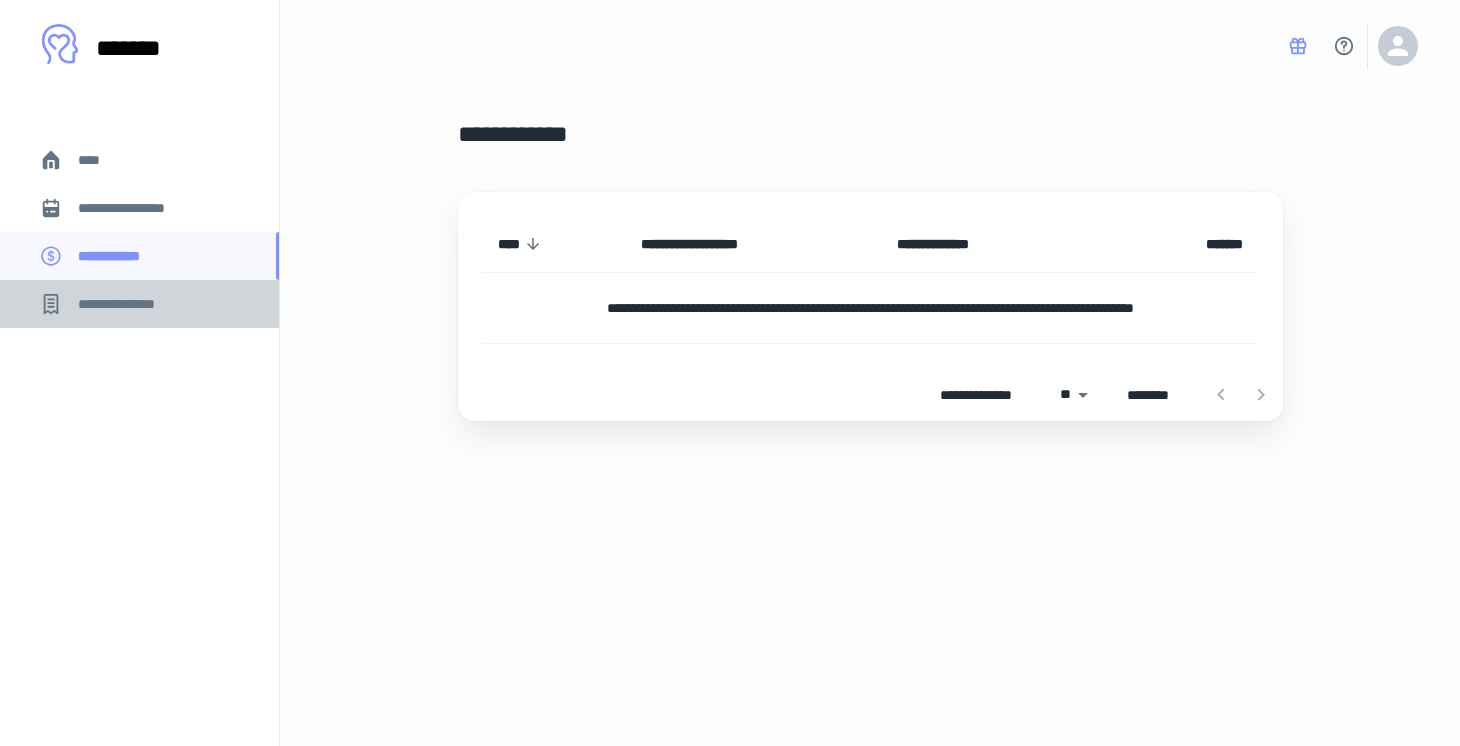 click on "**********" at bounding box center [139, 304] 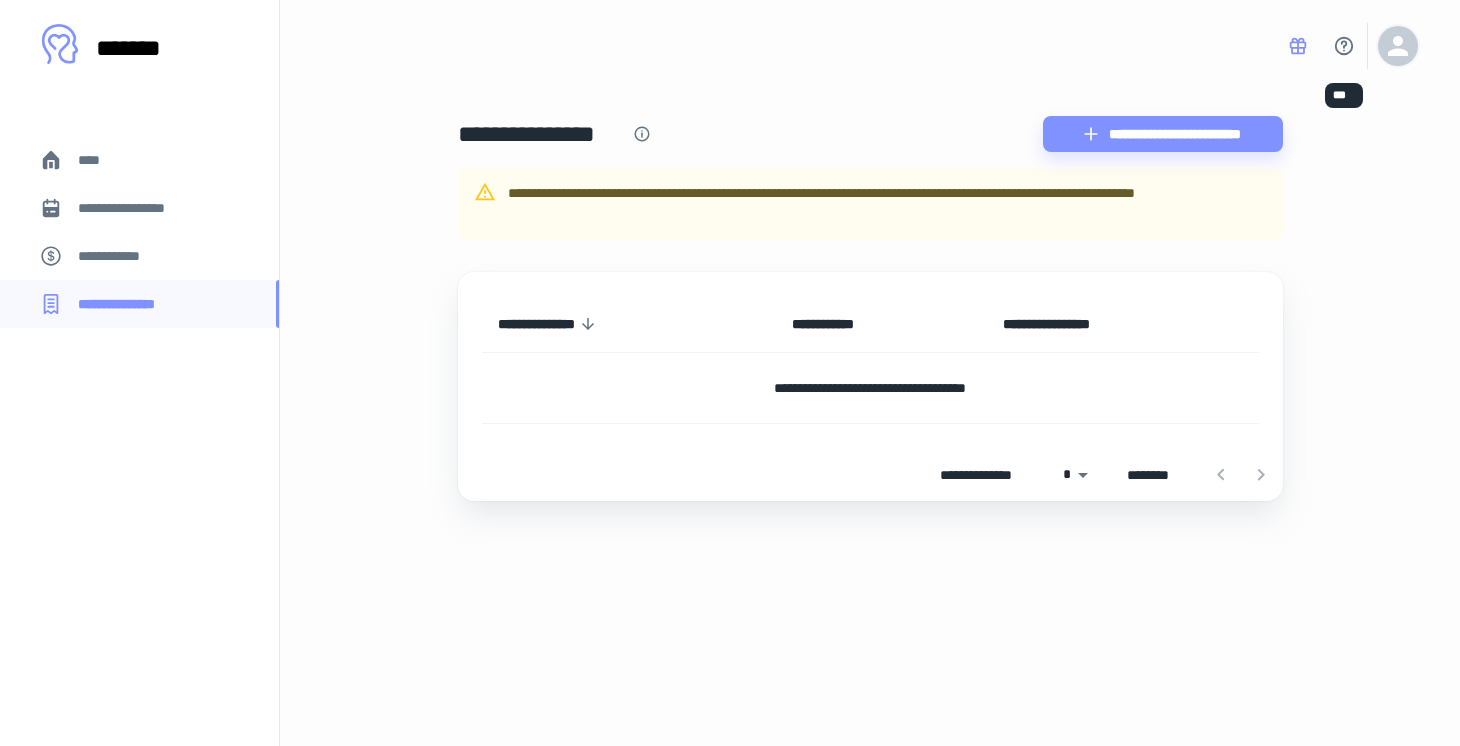 click 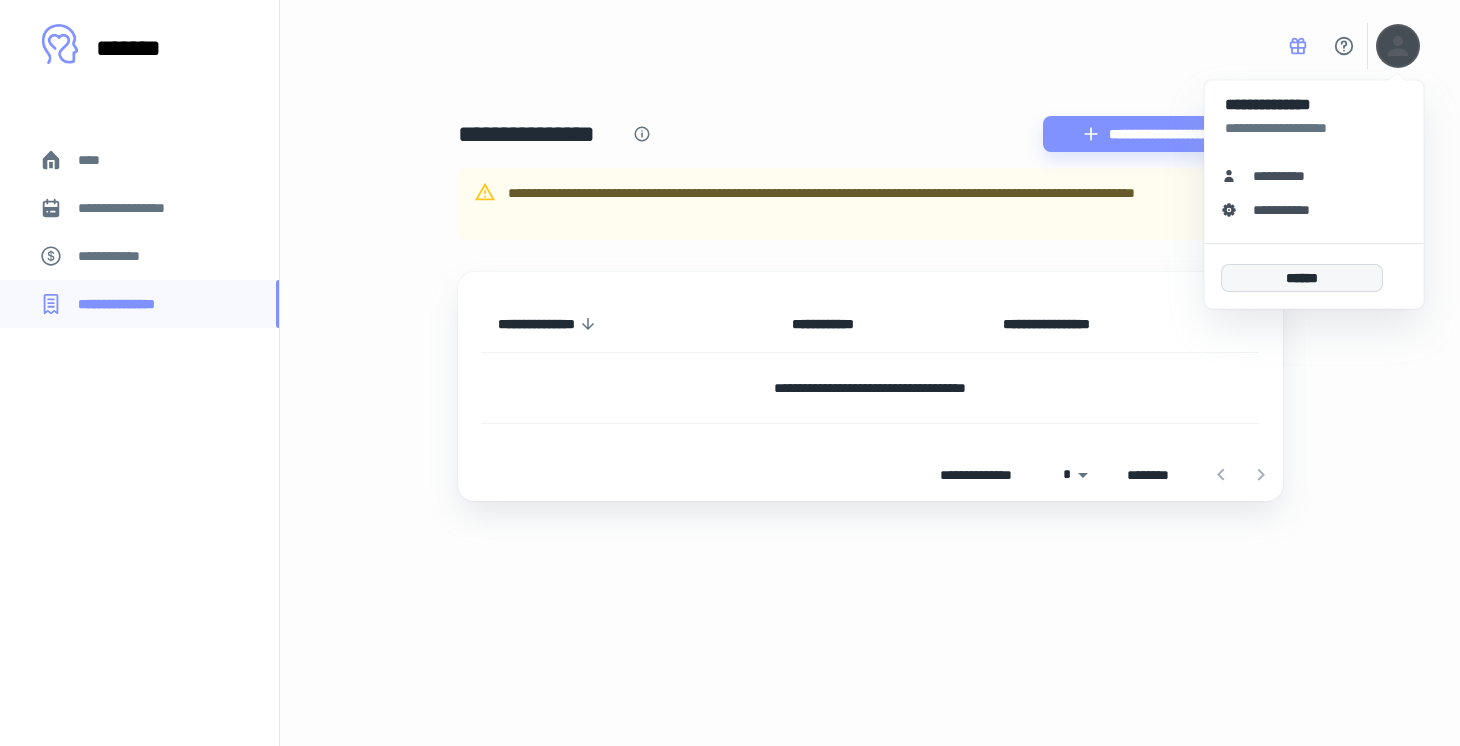 click on "******" at bounding box center (1302, 278) 